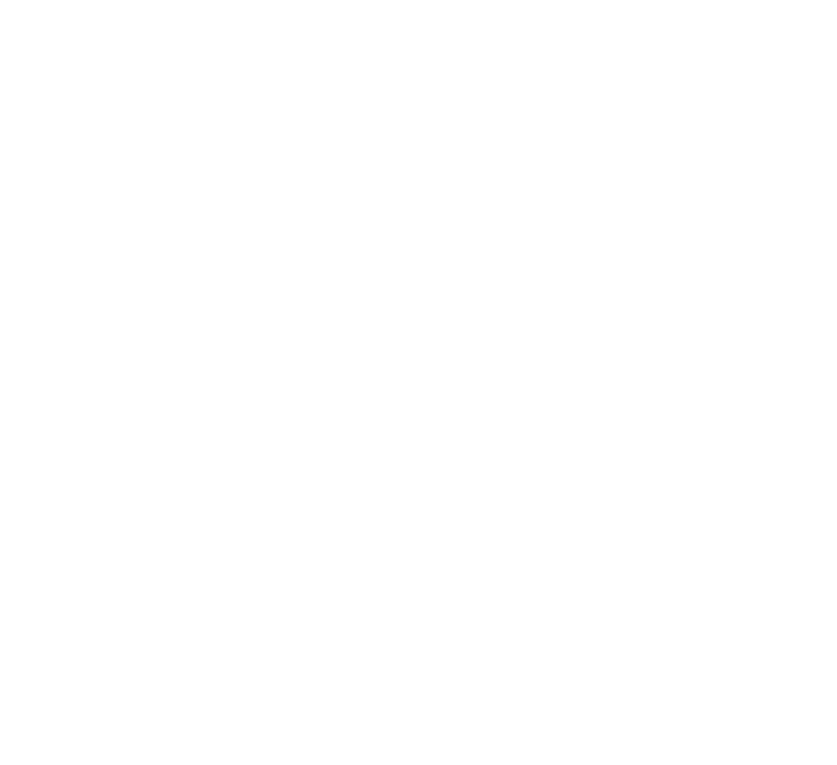 scroll, scrollTop: 0, scrollLeft: 0, axis: both 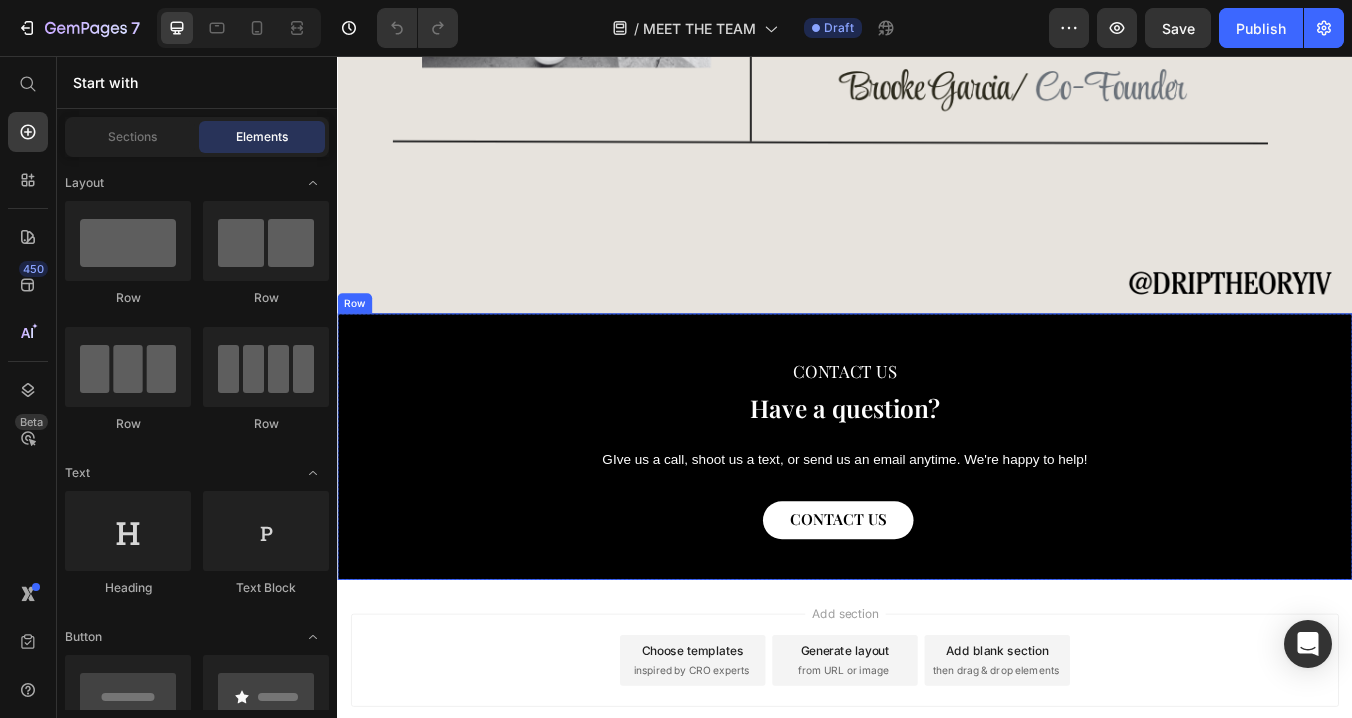 click at bounding box center (937, -529) 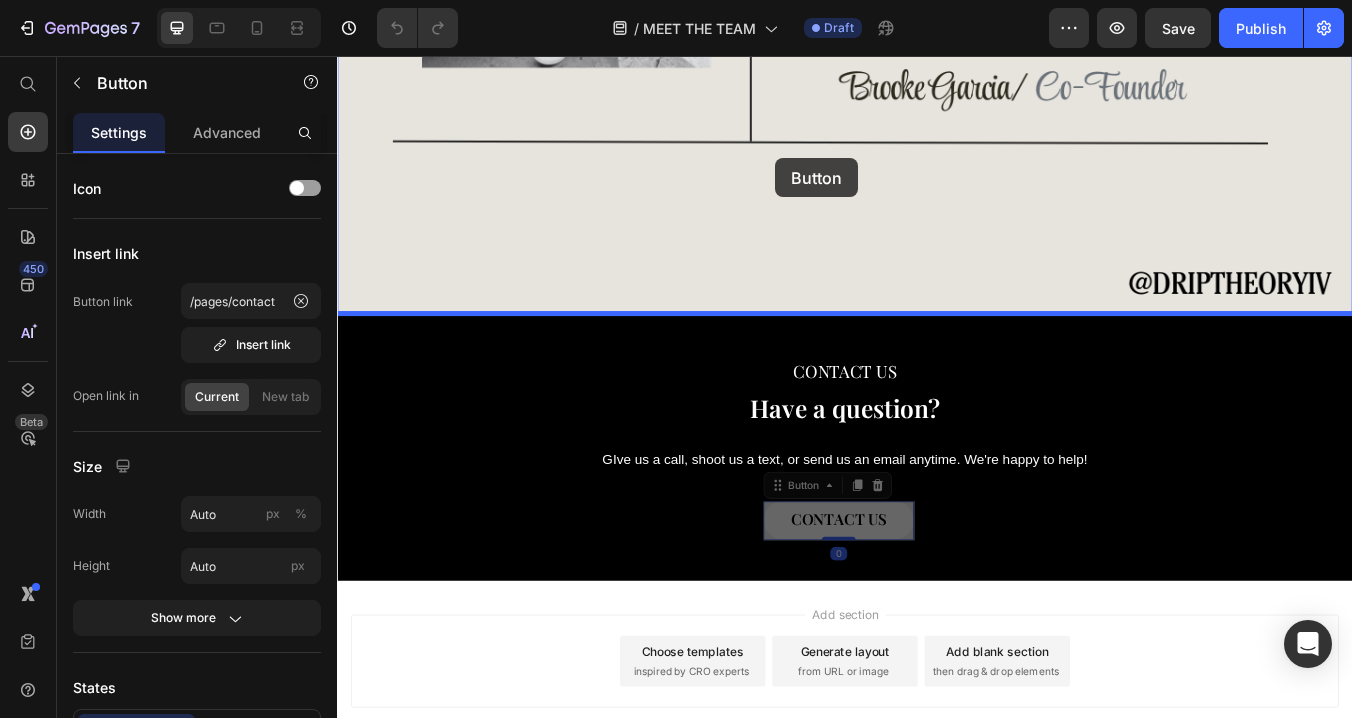 drag, startPoint x: 931, startPoint y: 596, endPoint x: 854, endPoint y: 178, distance: 425.03293 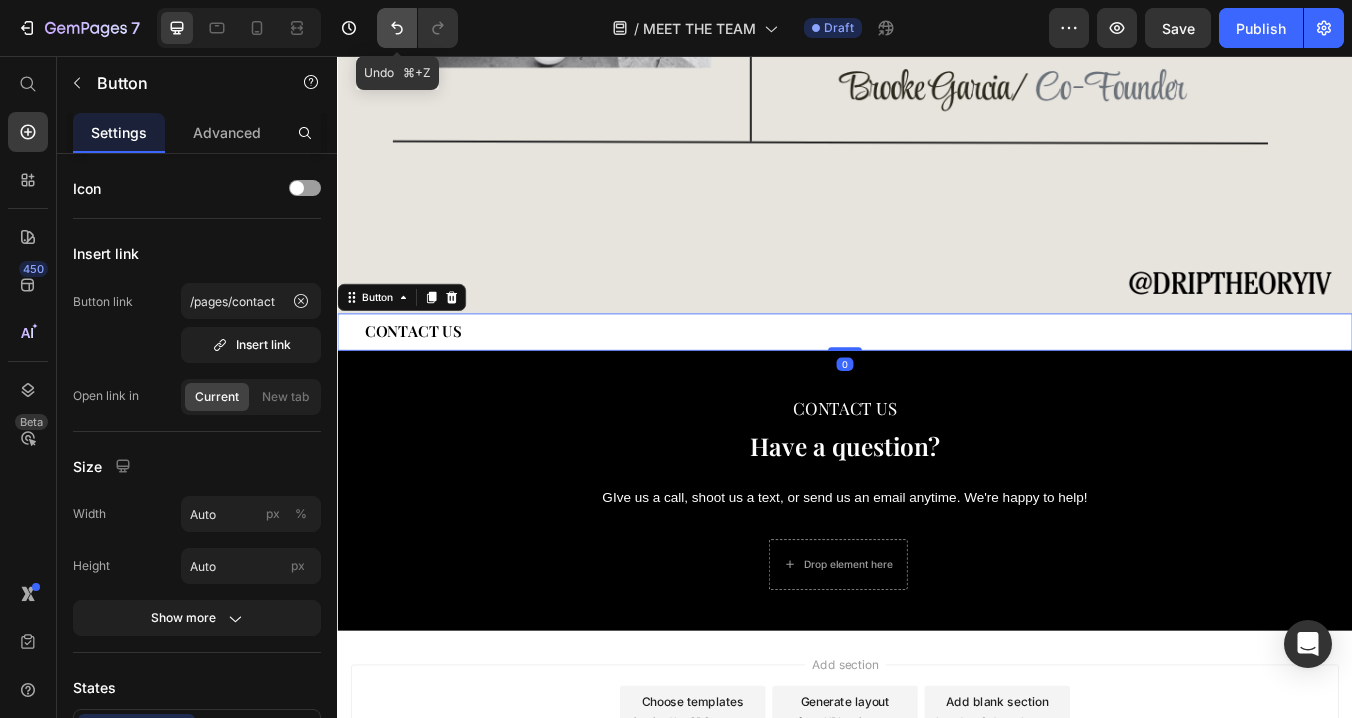 click 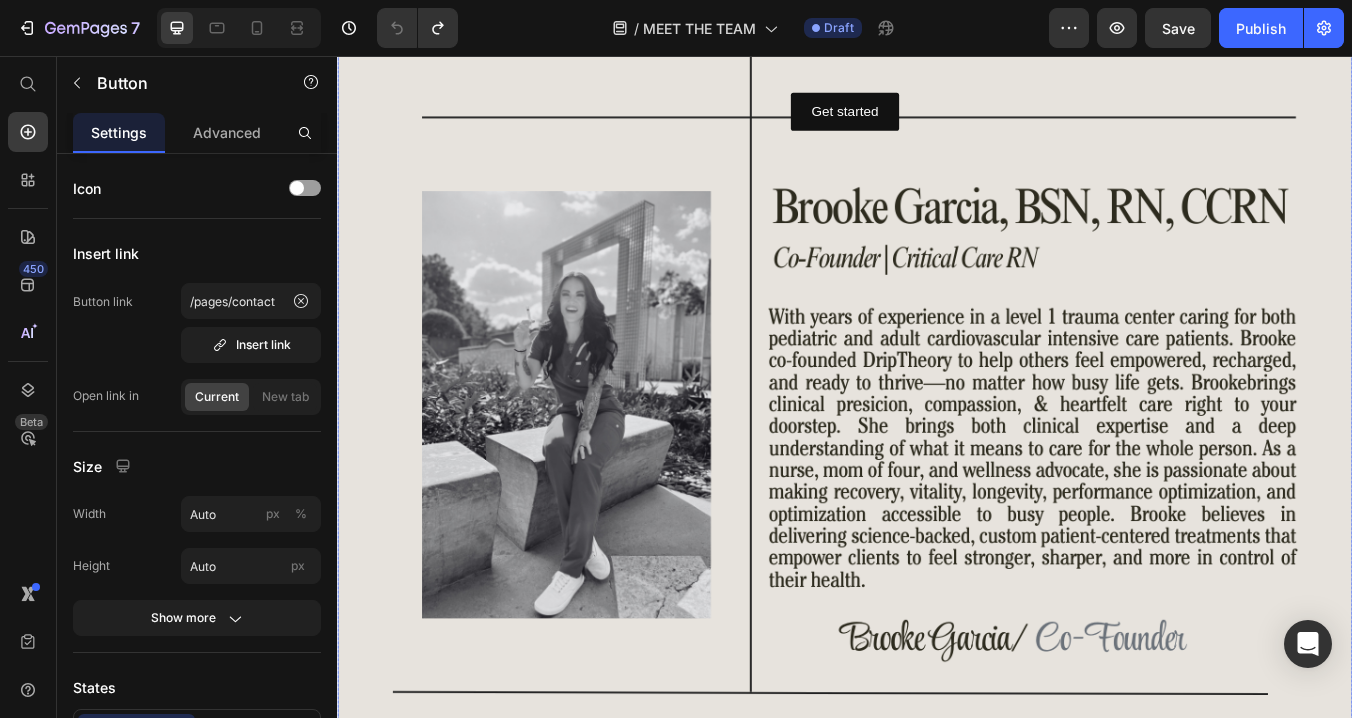 scroll, scrollTop: 0, scrollLeft: 0, axis: both 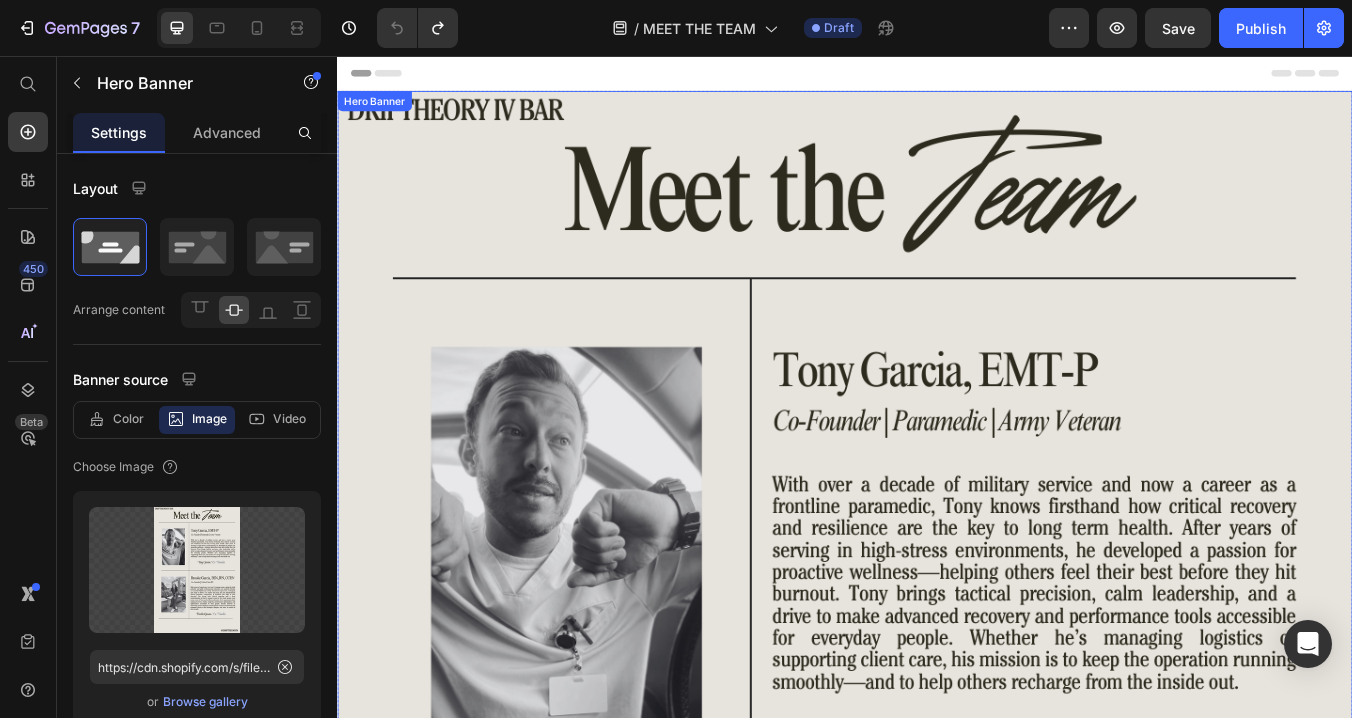 click at bounding box center (937, 986) 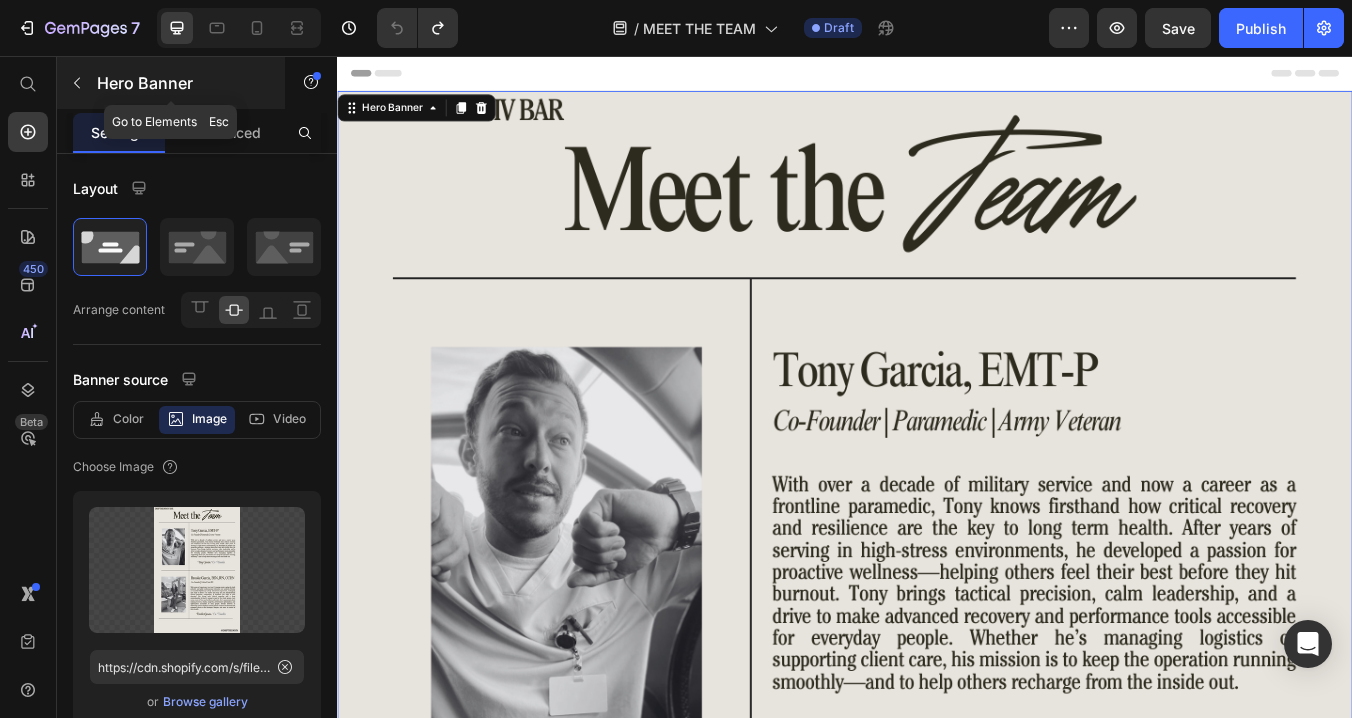 click 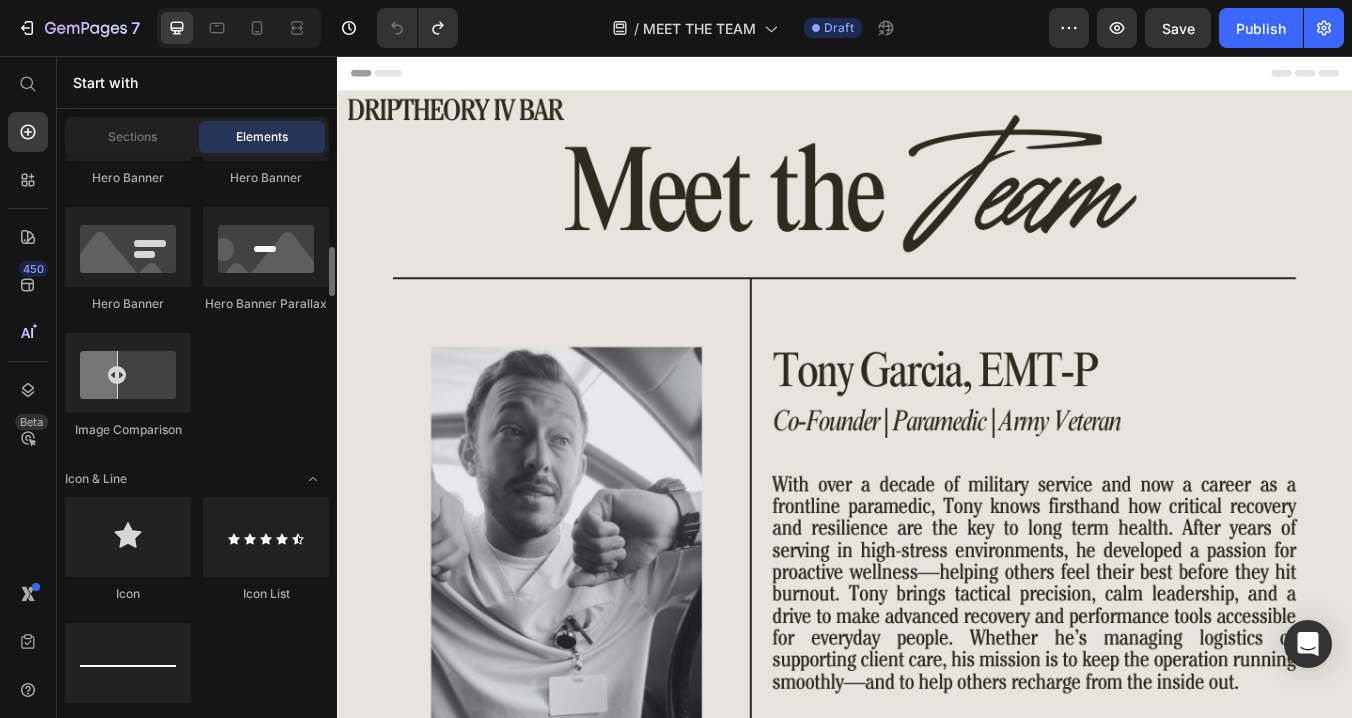 scroll, scrollTop: 1107, scrollLeft: 0, axis: vertical 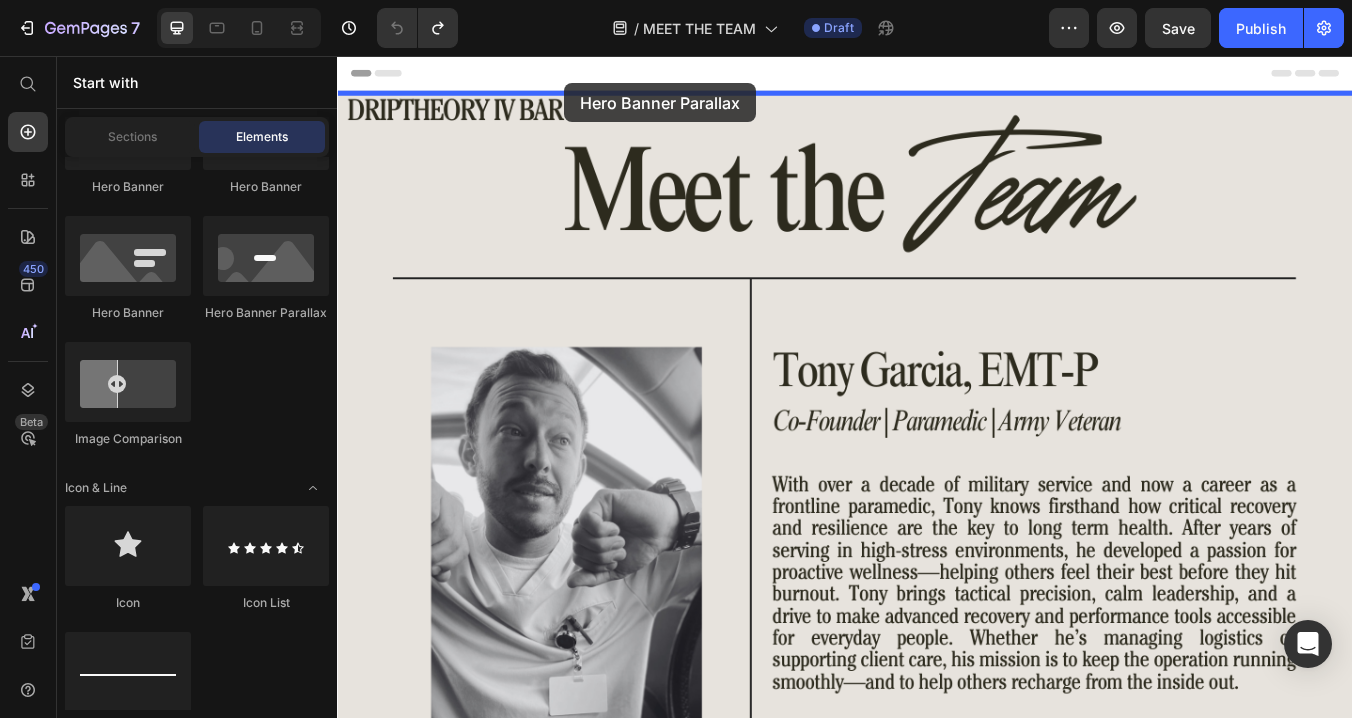 drag, startPoint x: 583, startPoint y: 336, endPoint x: 604, endPoint y: 85, distance: 251.87695 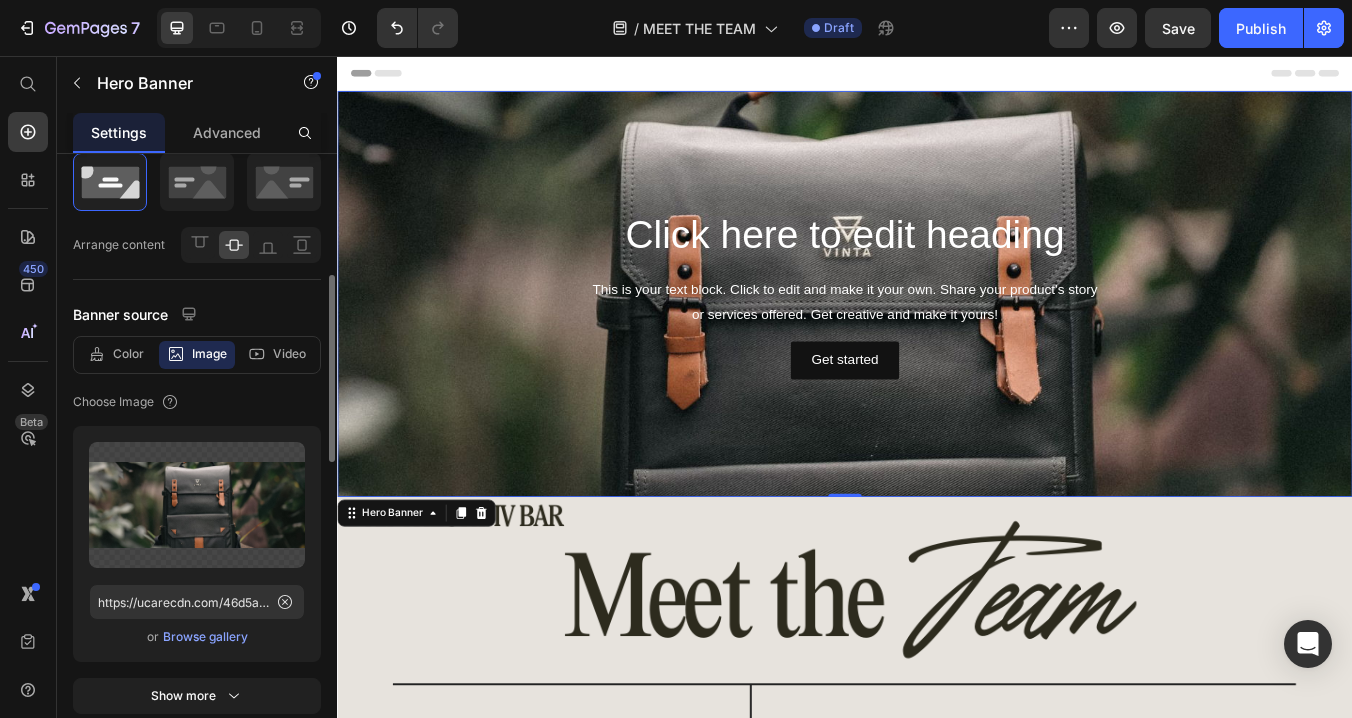 scroll, scrollTop: 157, scrollLeft: 0, axis: vertical 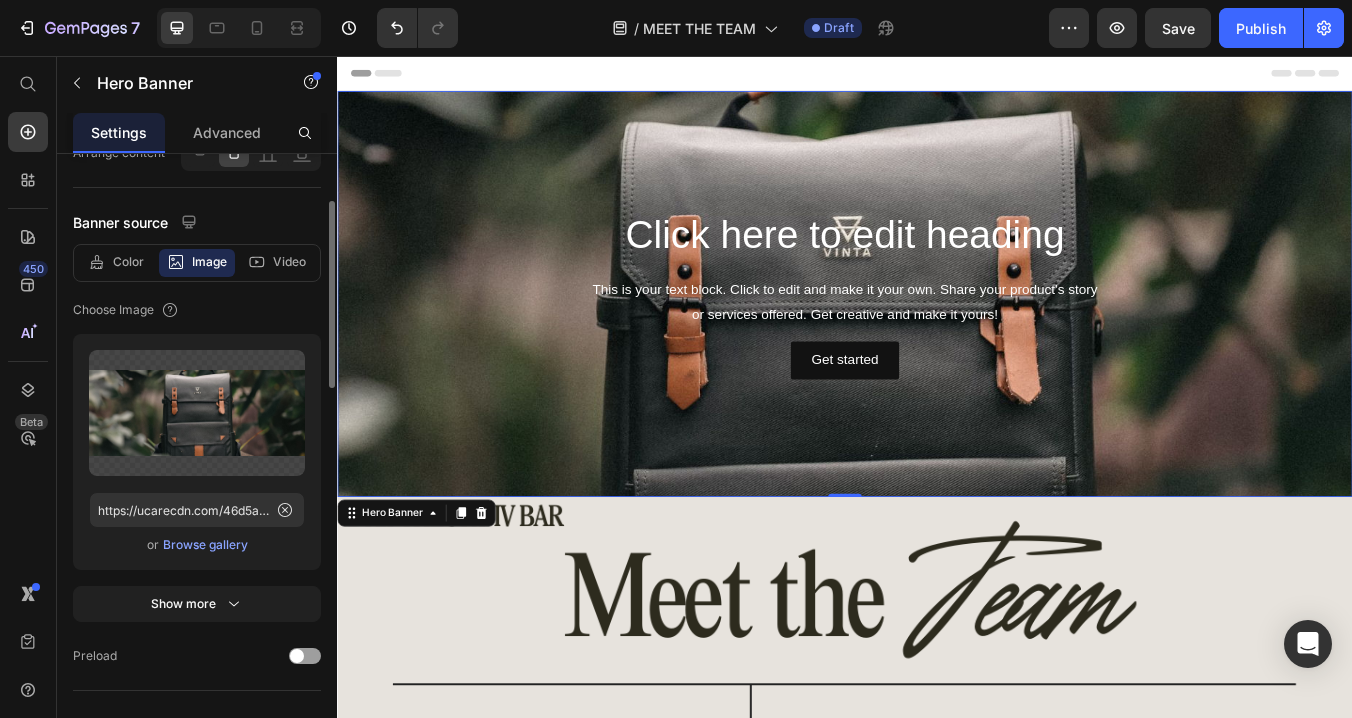 click on "Browse gallery" at bounding box center [205, 545] 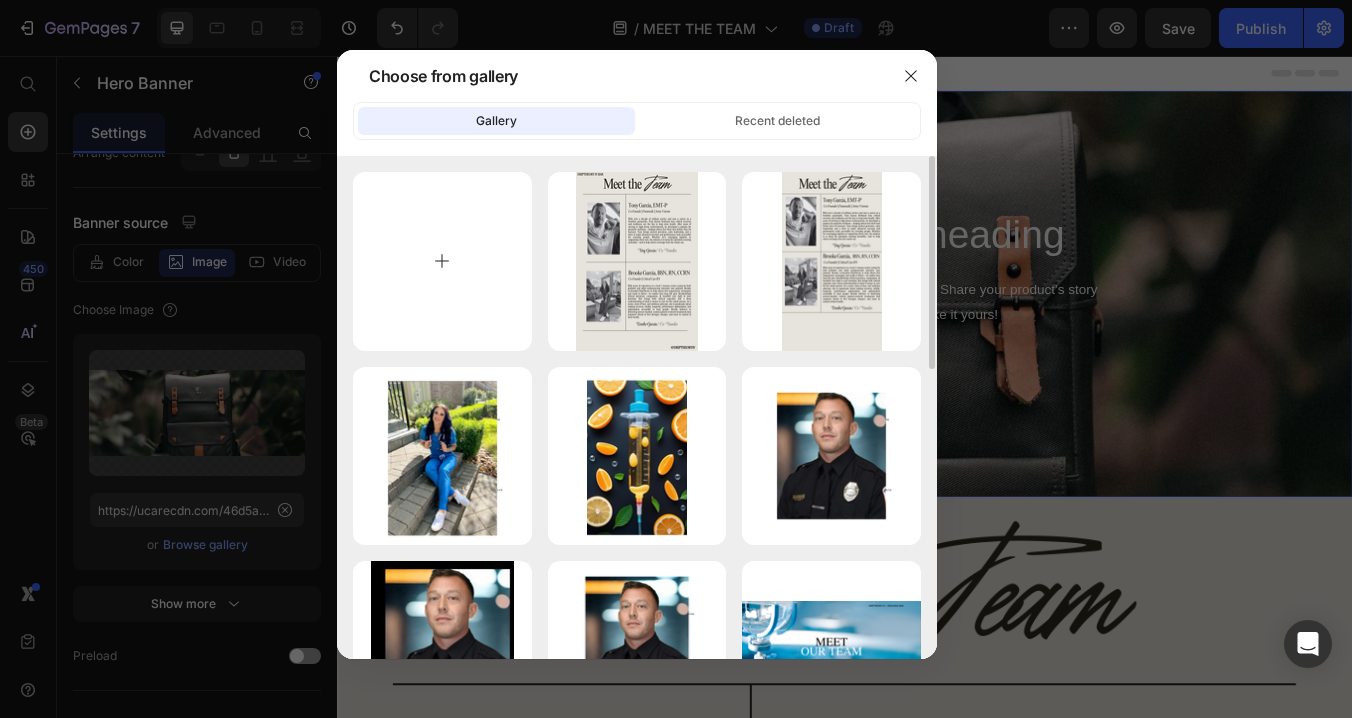 click at bounding box center [442, 261] 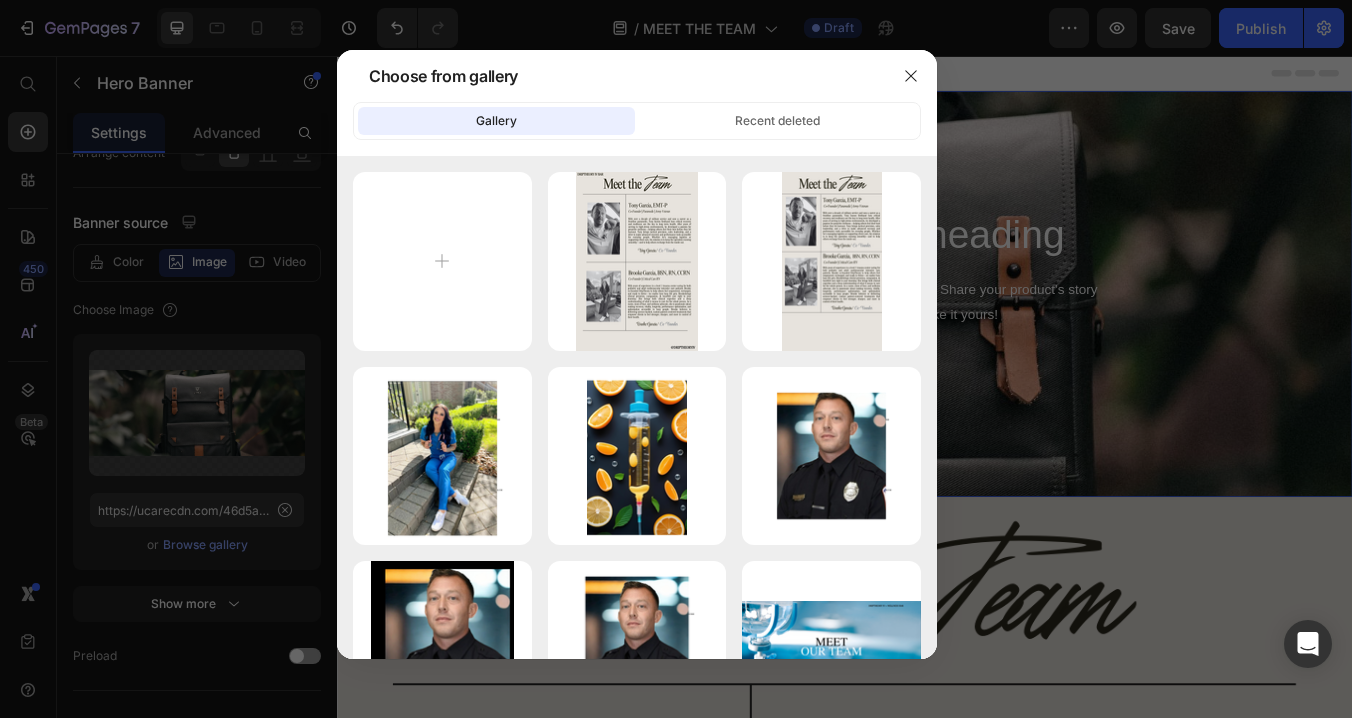 type on "C:\fakepath\Modern Minimalist Meet The Team Instagram Story ([NUMBER]).png" 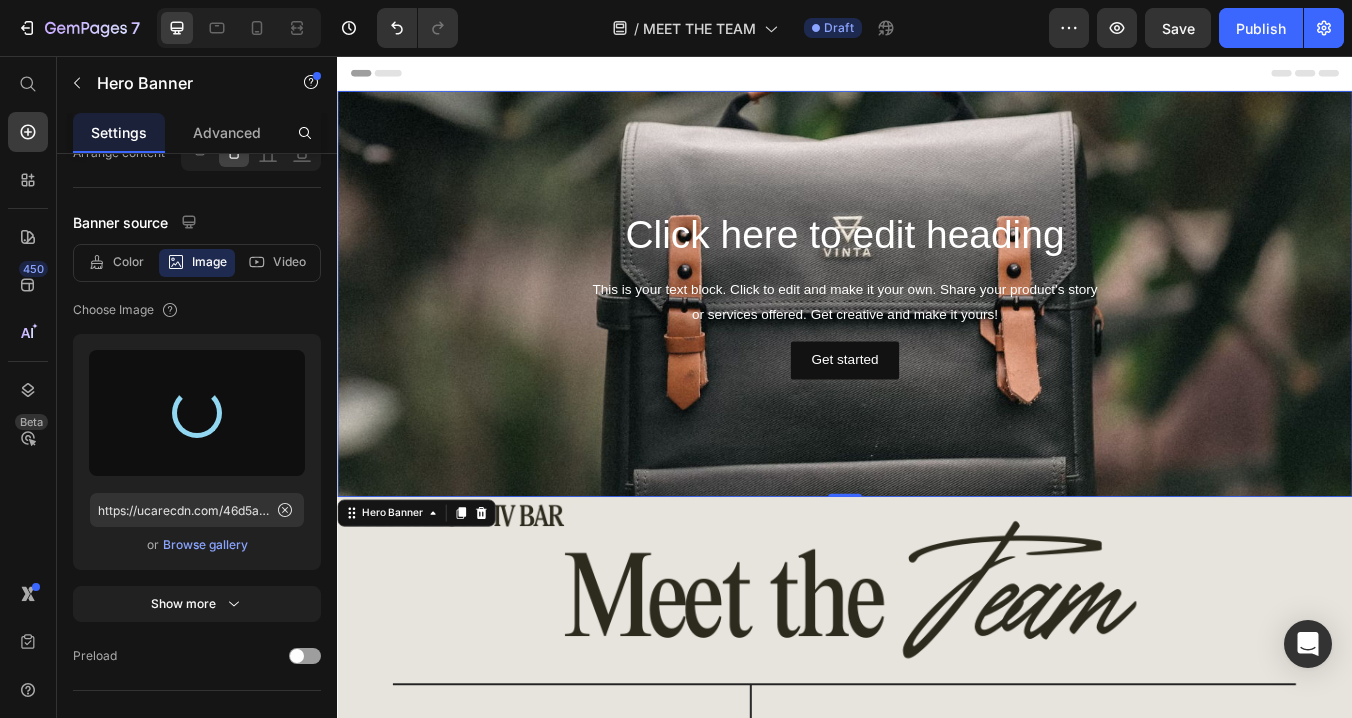 type on "https://cdn.shopify.com/s/files/1/0681/2090/3725/files/gempages_565587944681768151-03a95b12-7ee0-4ff2-af97-a4824918170e.png" 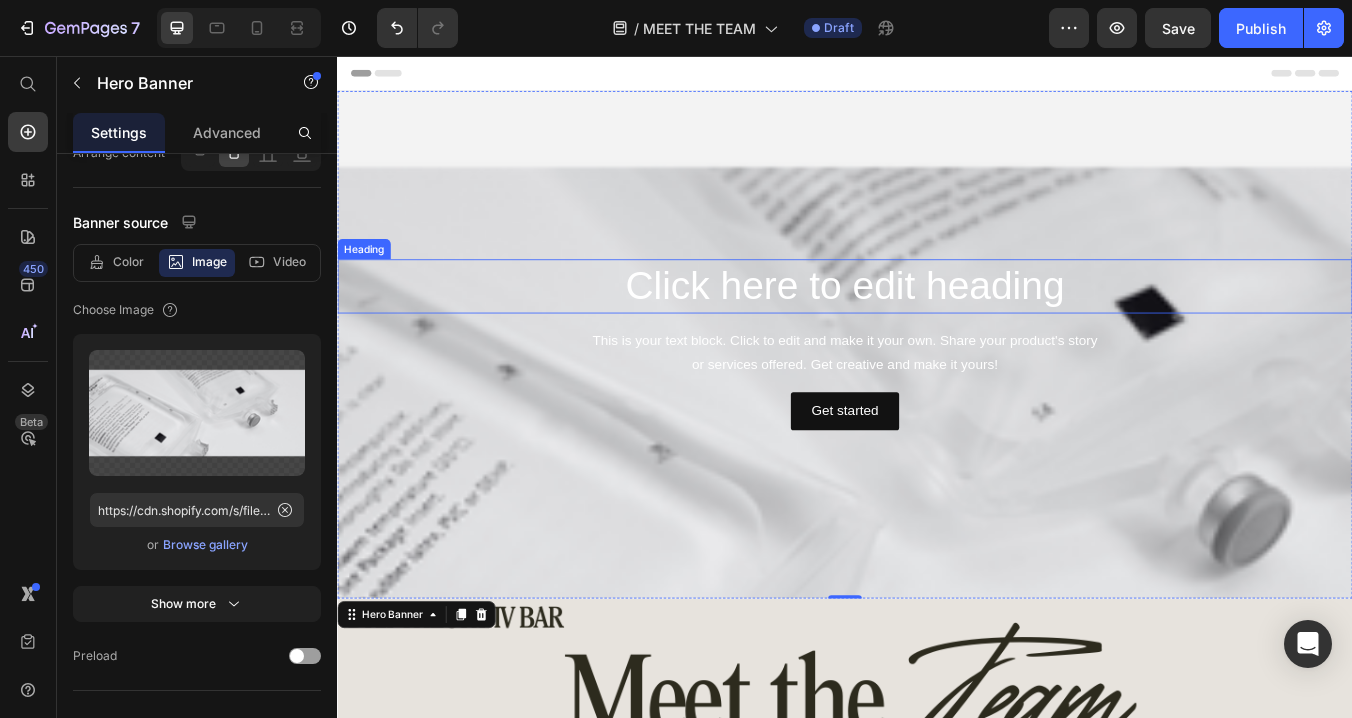 click on "Click here to edit heading" at bounding box center [937, 328] 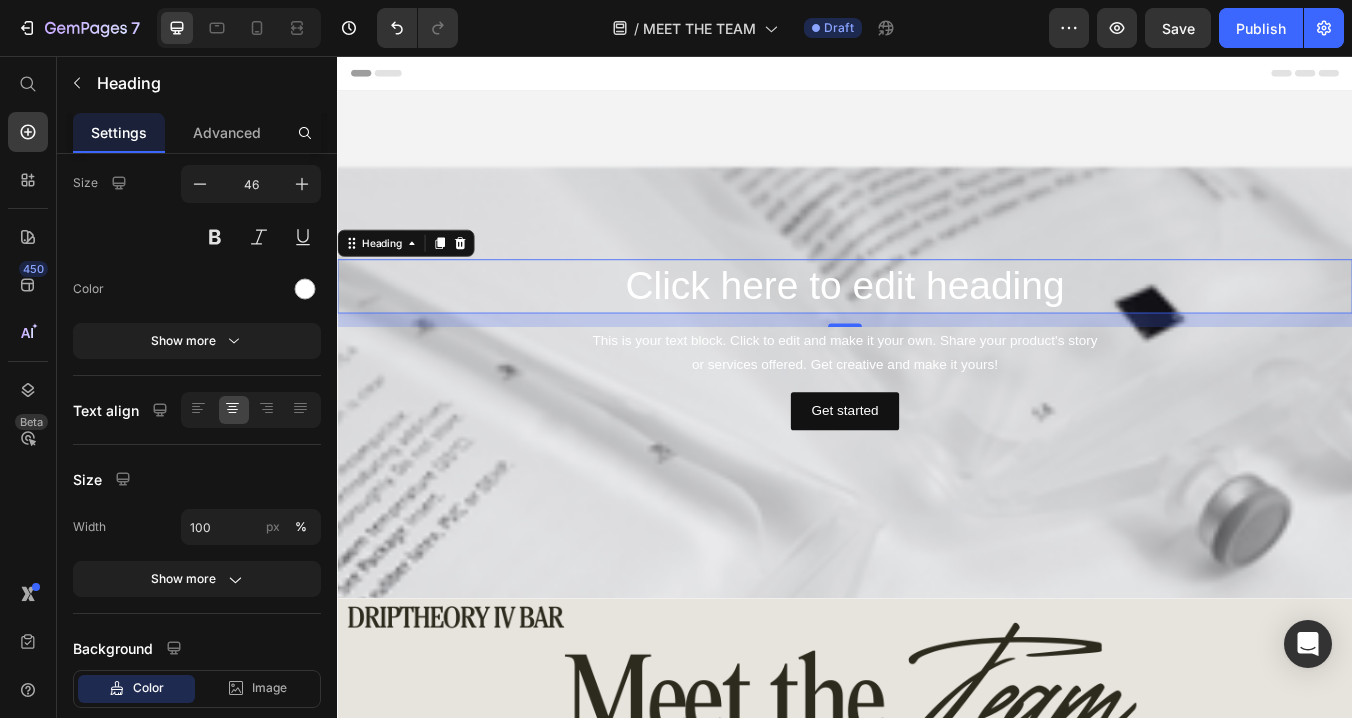 scroll, scrollTop: 0, scrollLeft: 0, axis: both 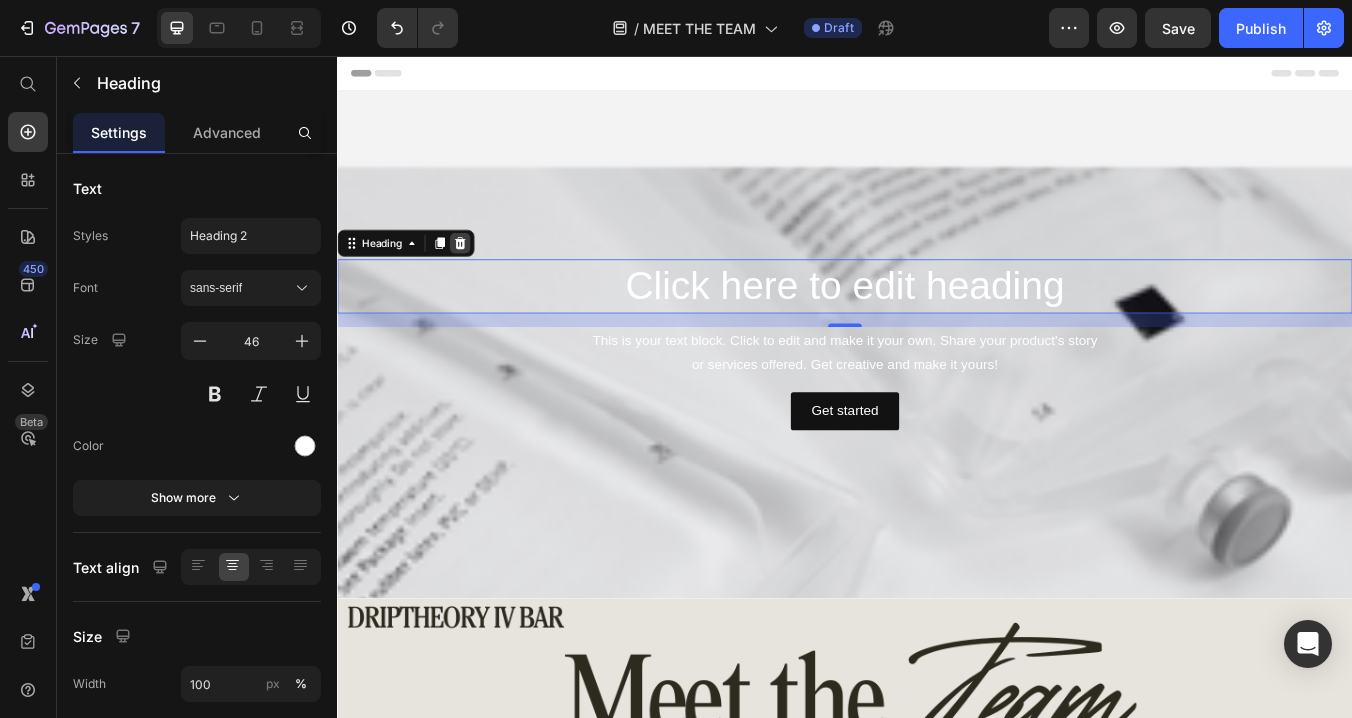 click 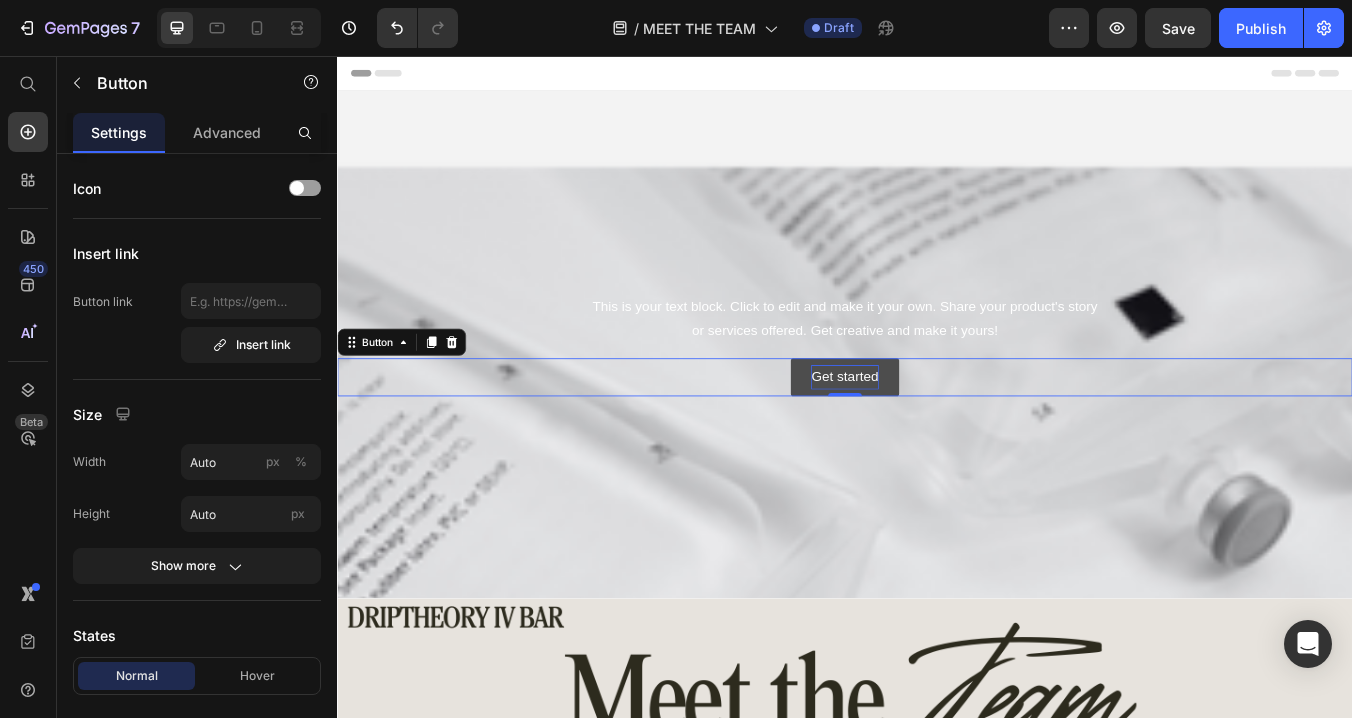 click on "Get started" at bounding box center [936, 435] 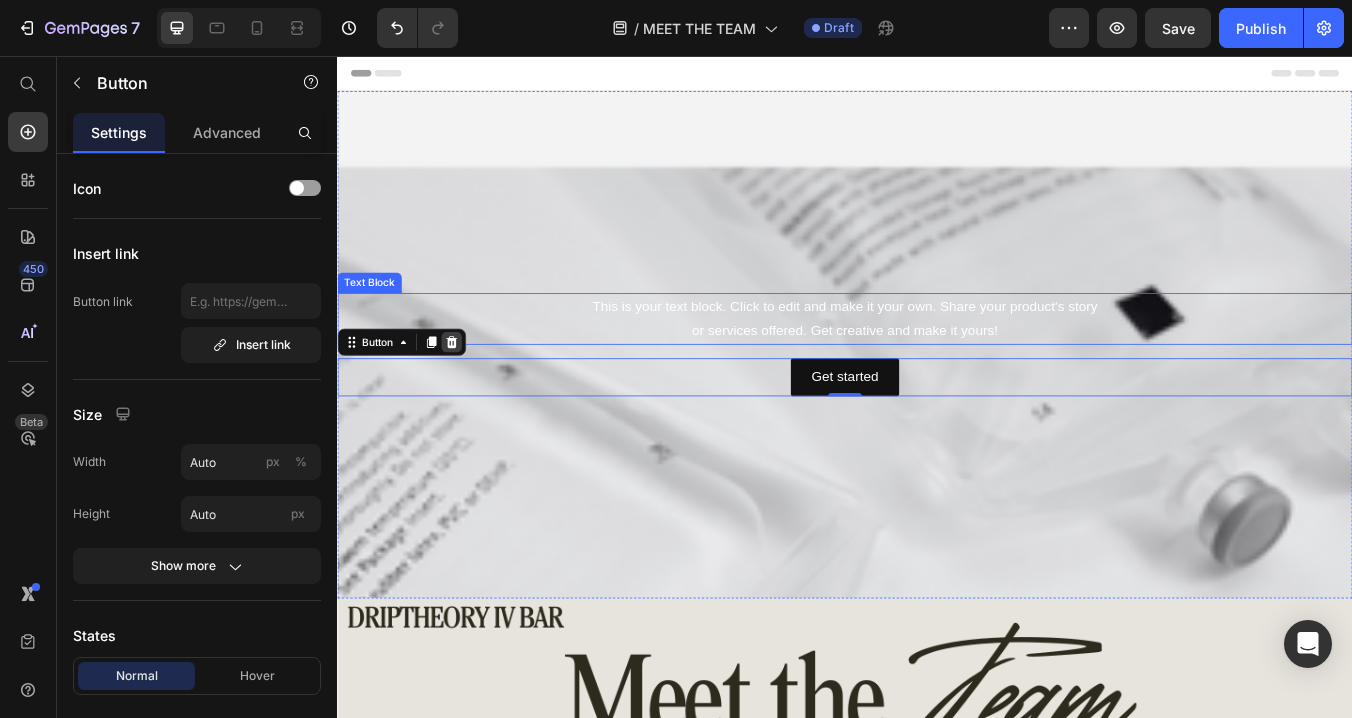 click on "Button" at bounding box center (413, 394) 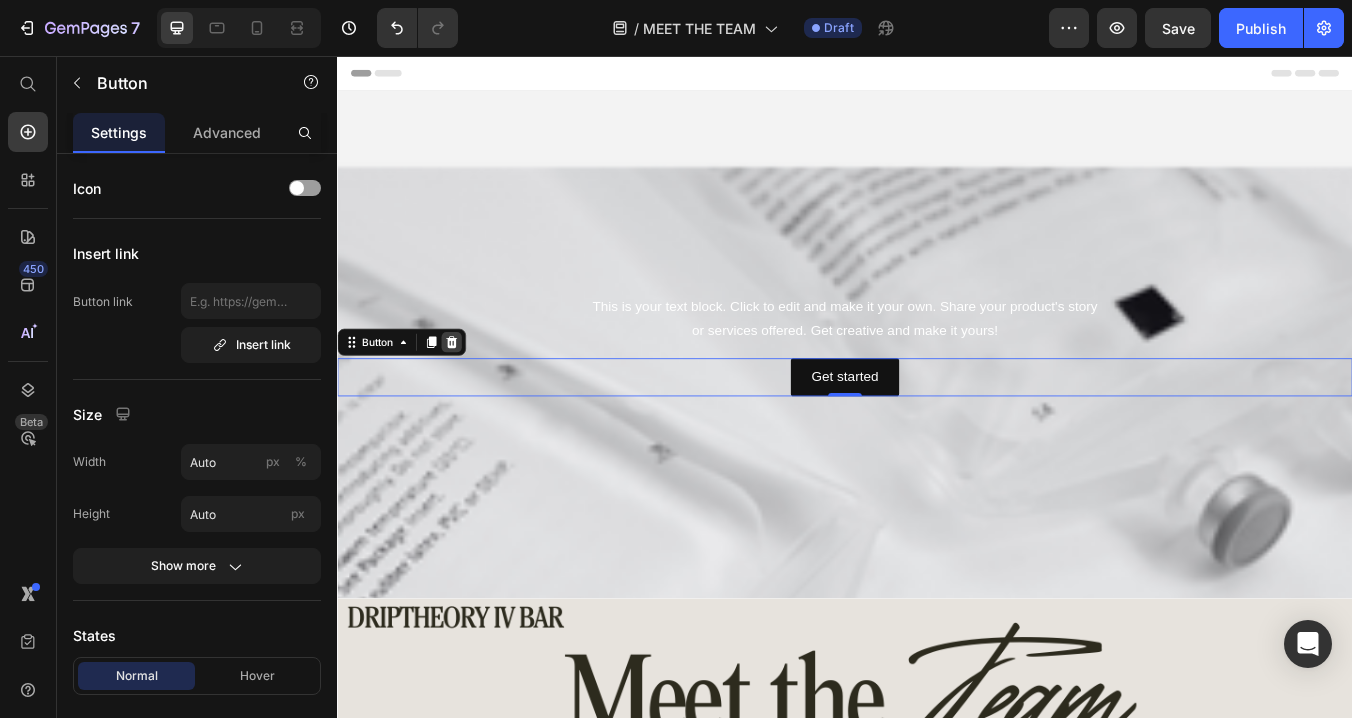 click 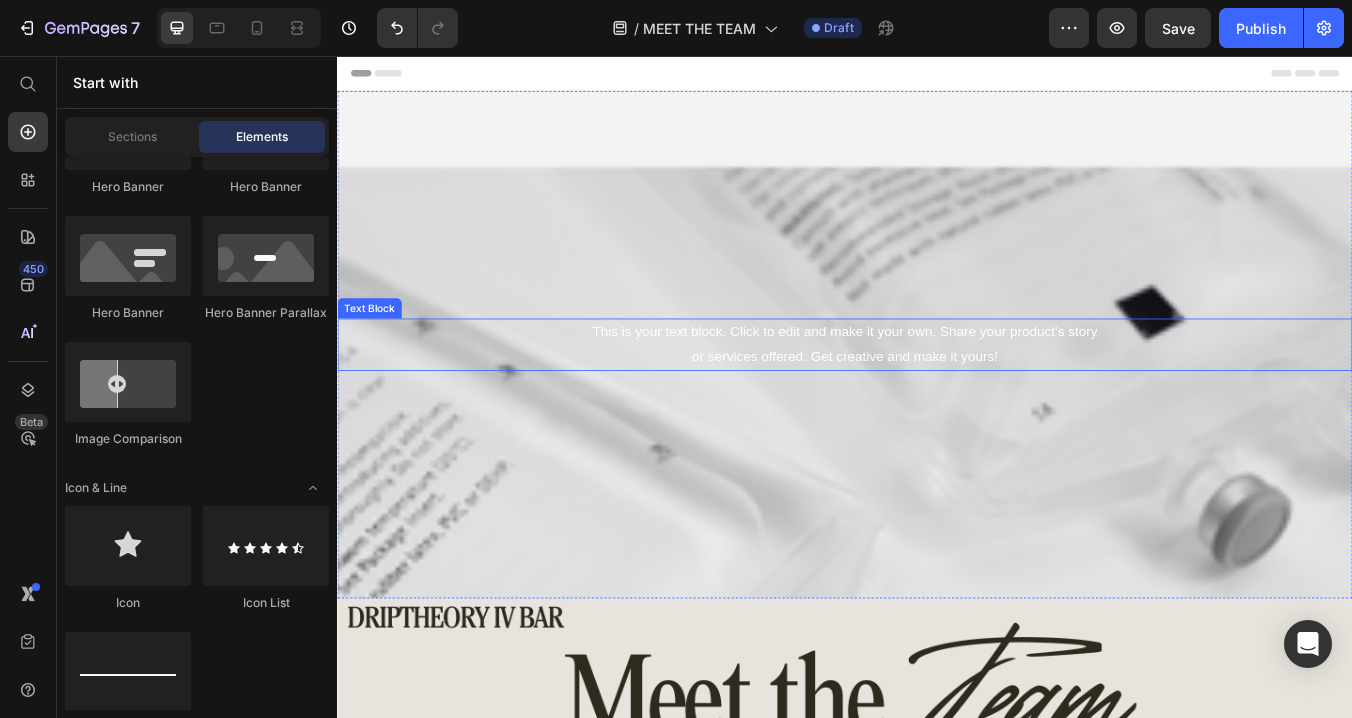 click on "This is your text block. Click to edit and make it your own. Share your product's story                   or services offered. Get creative and make it yours!" at bounding box center [937, 397] 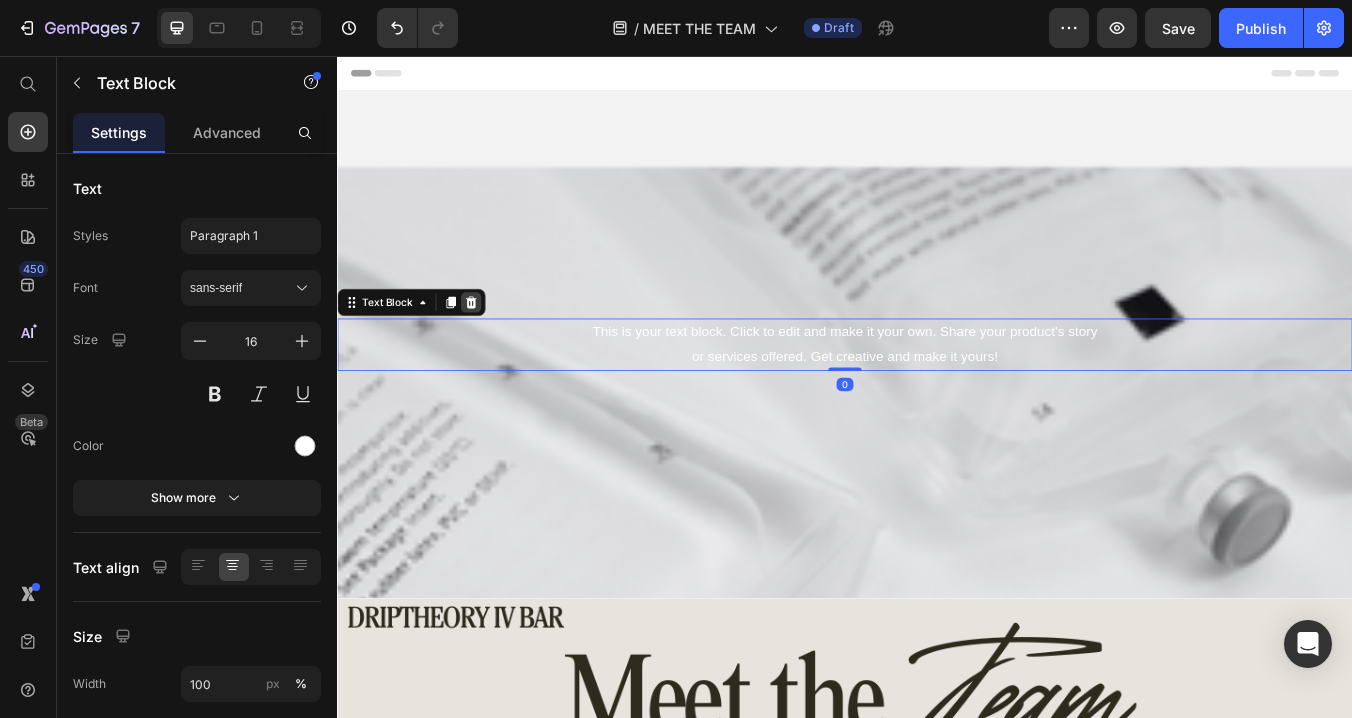 click at bounding box center (495, 347) 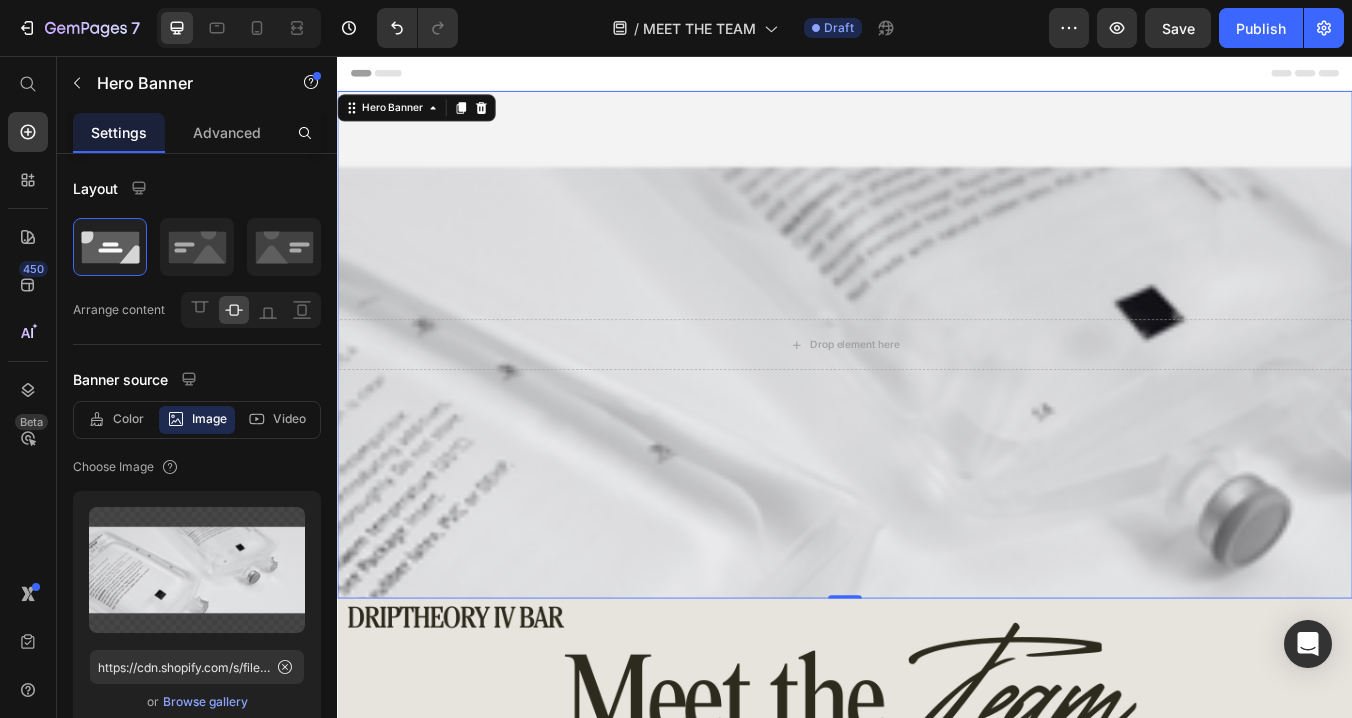 click at bounding box center (937, 397) 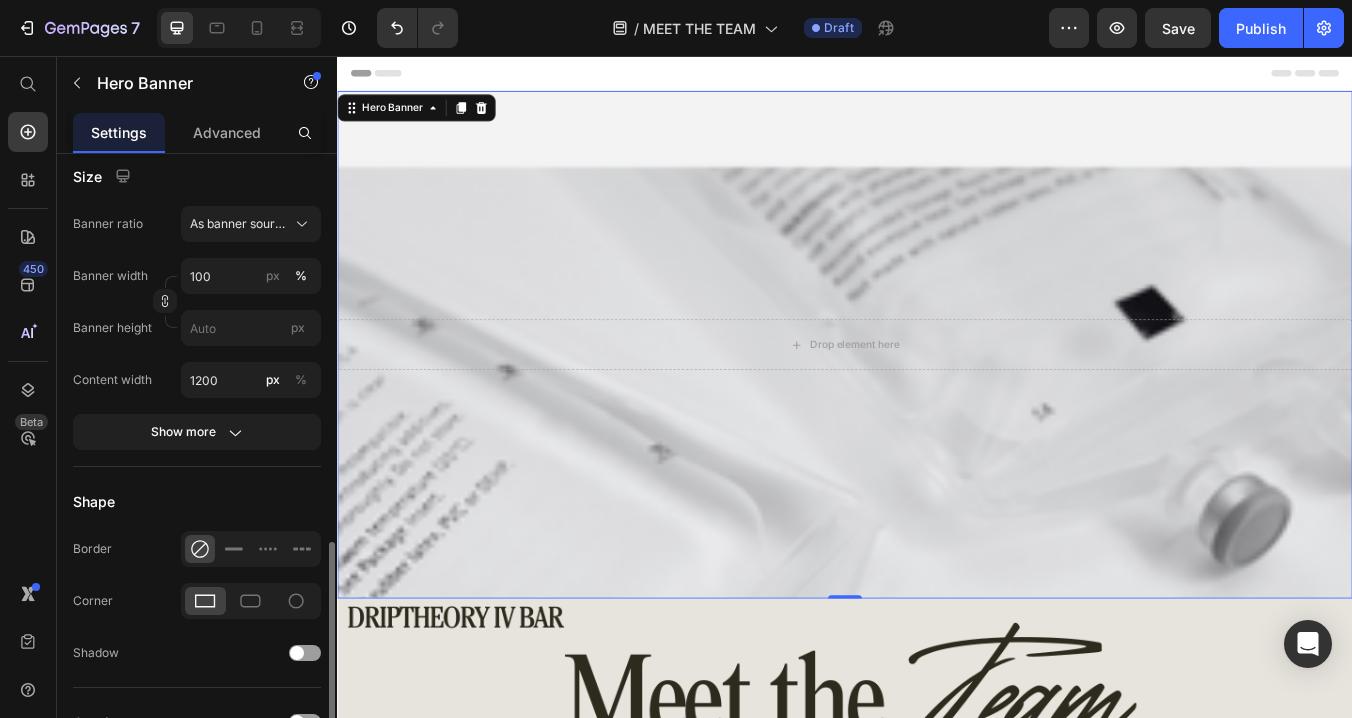 scroll, scrollTop: 794, scrollLeft: 0, axis: vertical 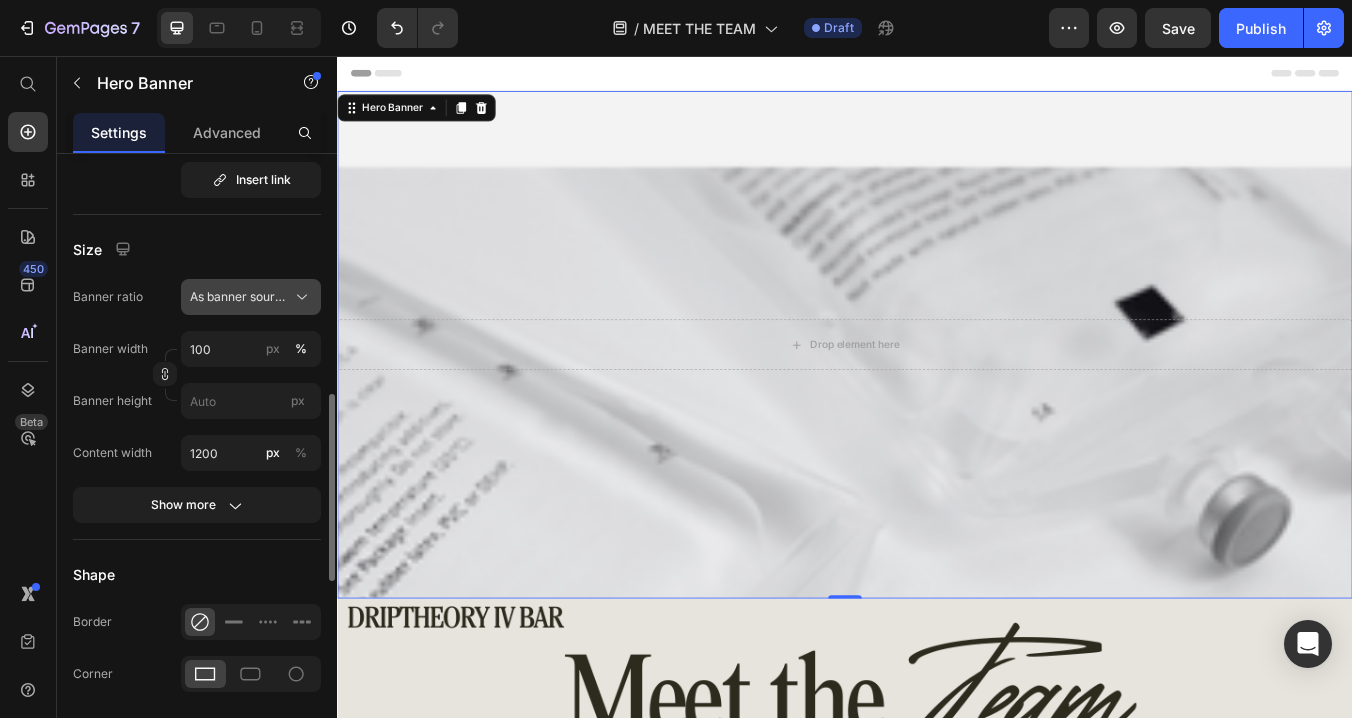 click on "As banner source" at bounding box center (239, 297) 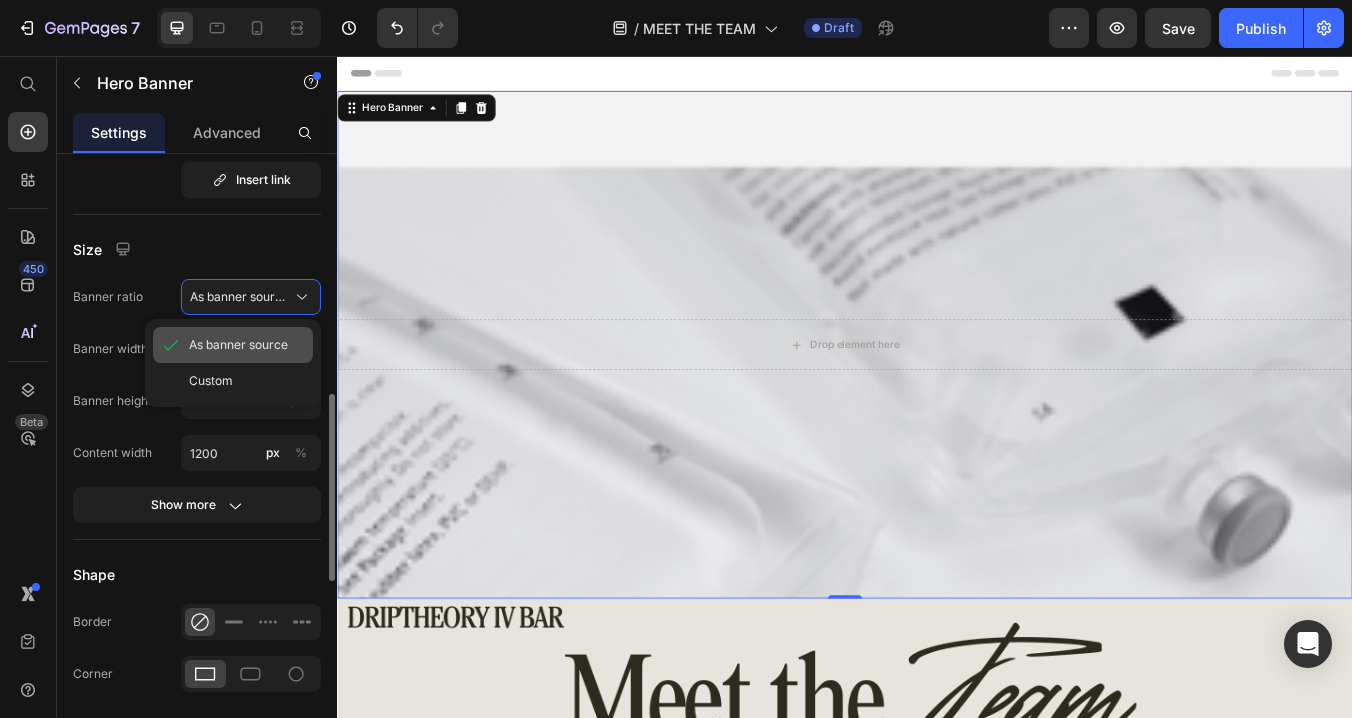 click on "As banner source" 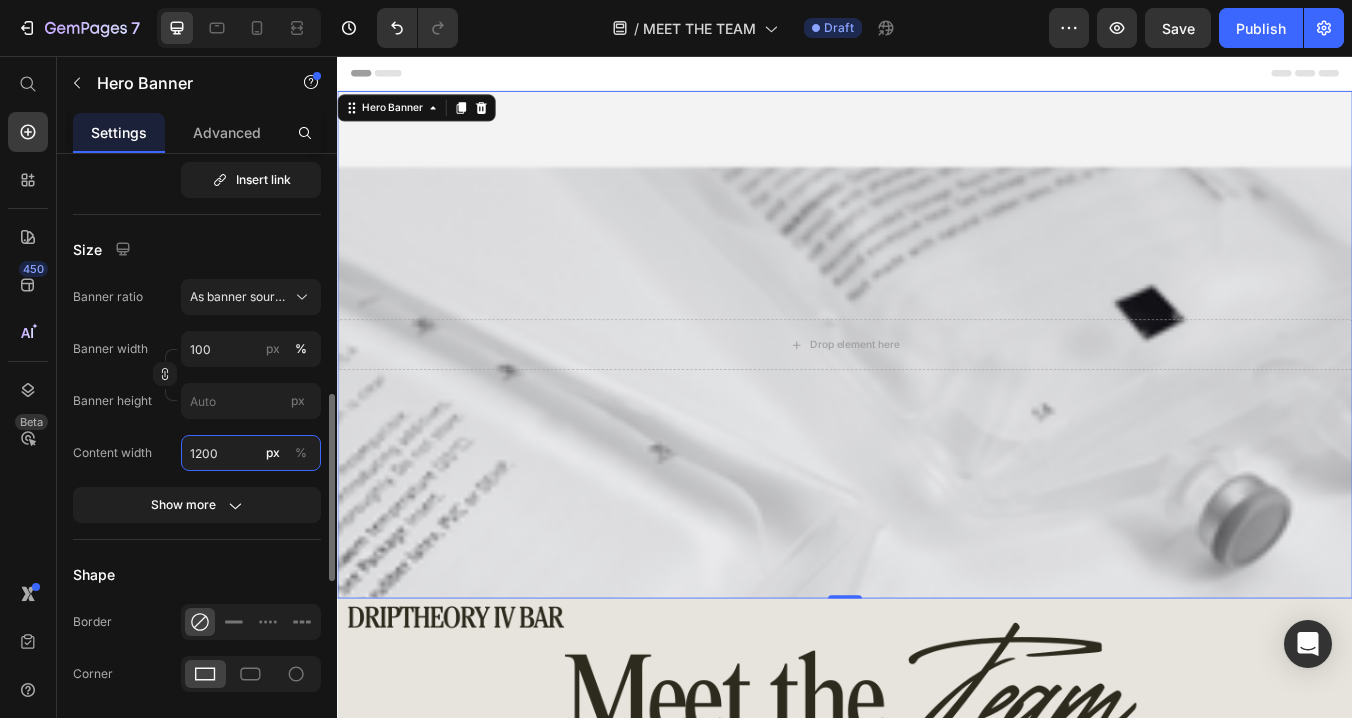 click on "1200" at bounding box center (251, 453) 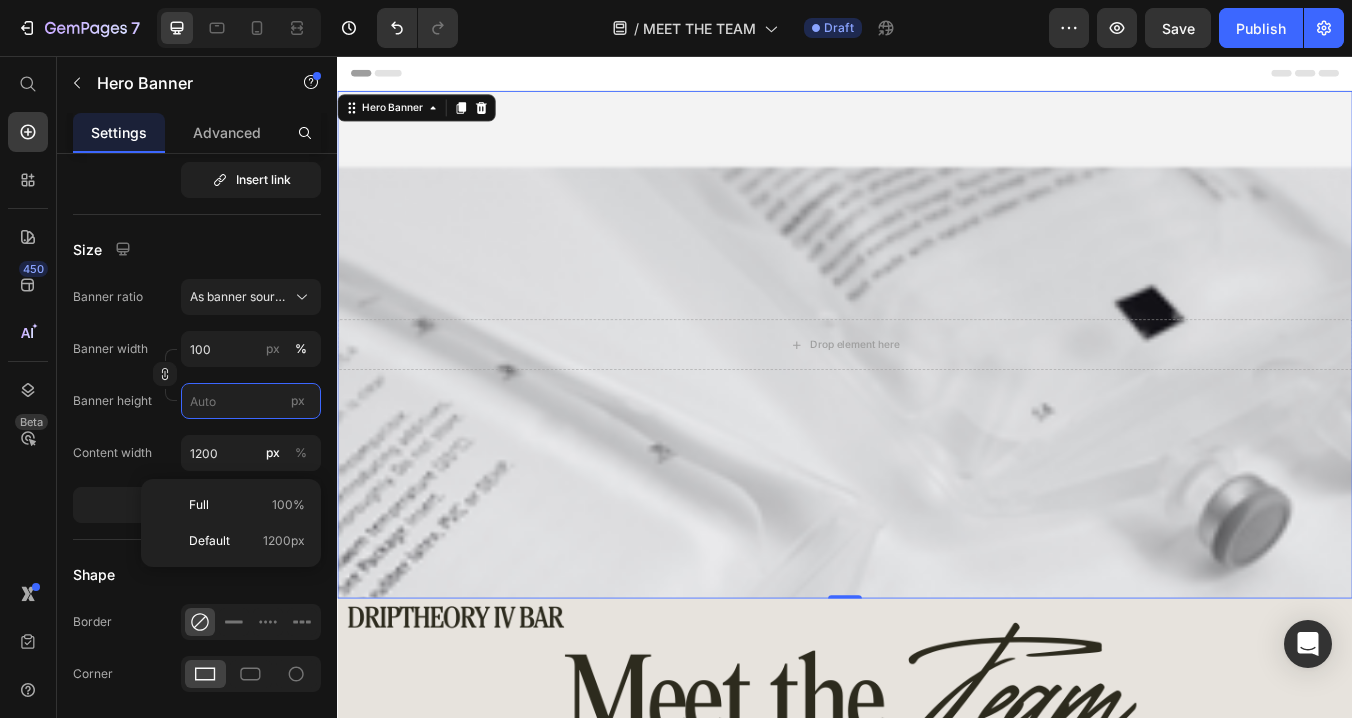 click on "px" at bounding box center (251, 401) 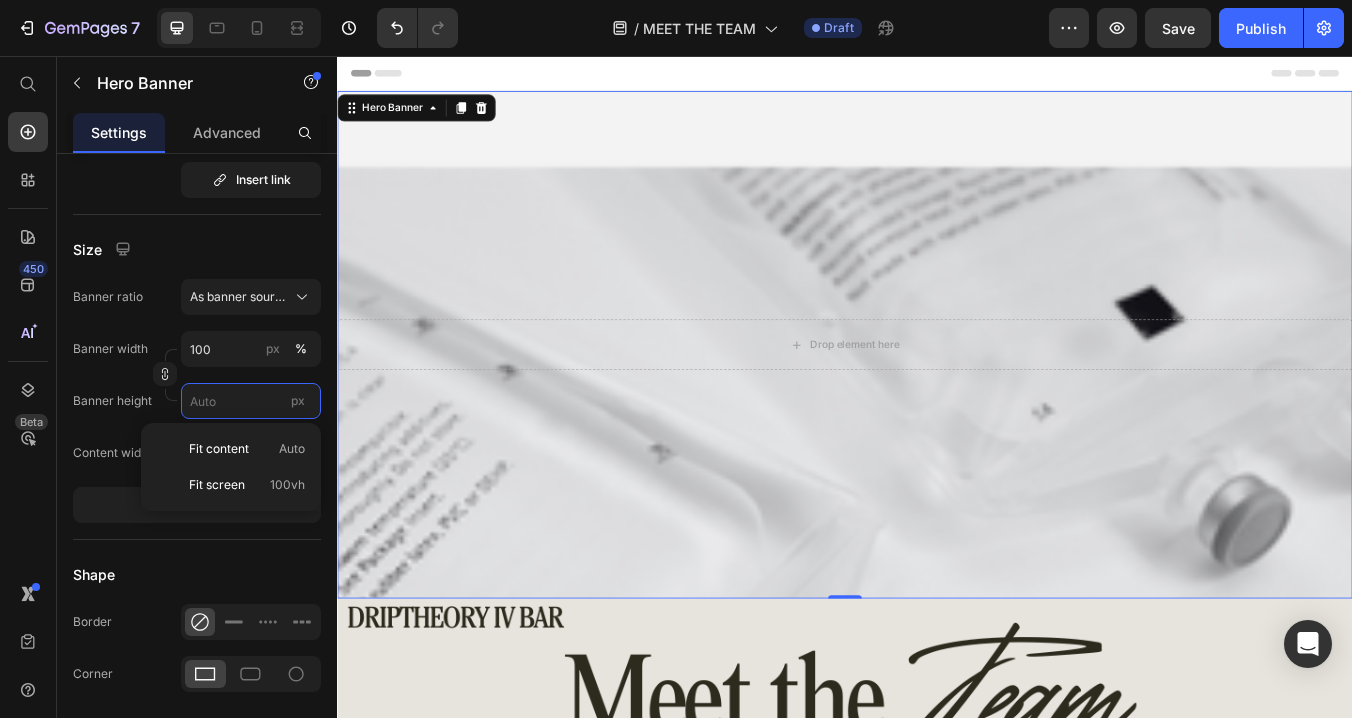 type 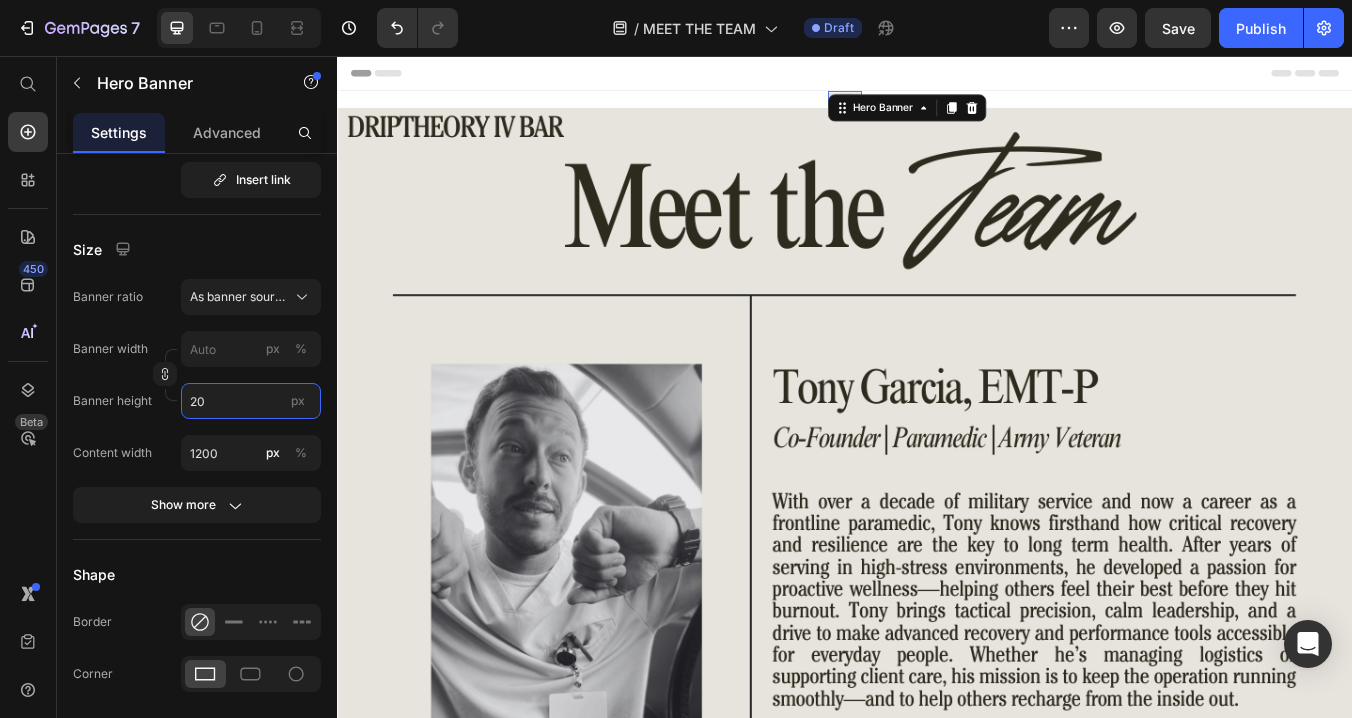 type on "2" 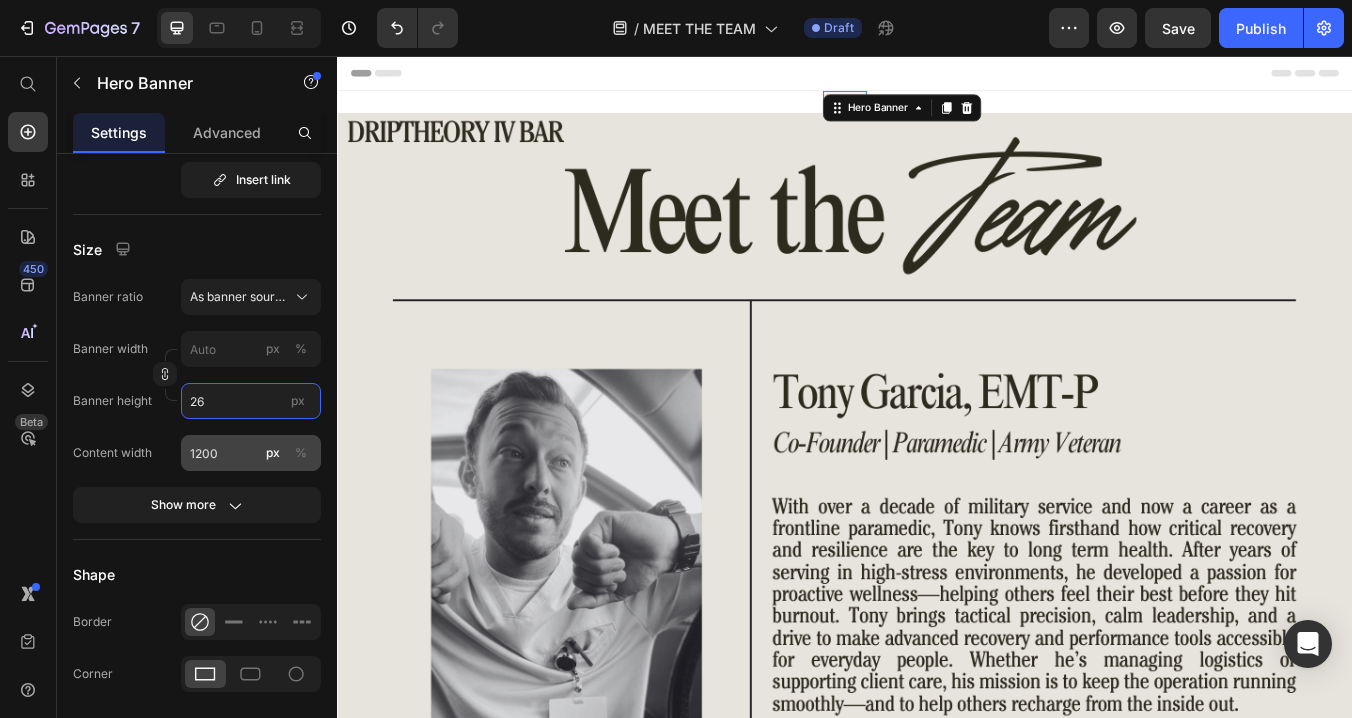 type on "2" 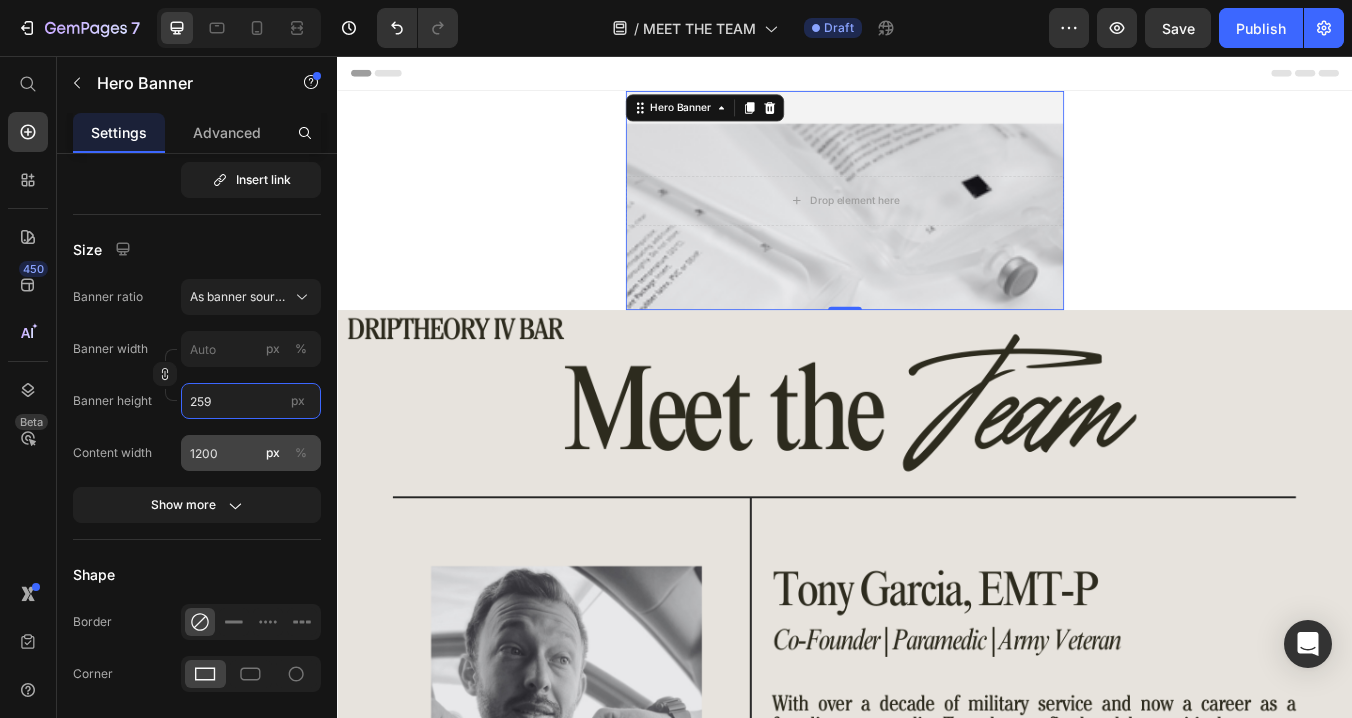 type on "259" 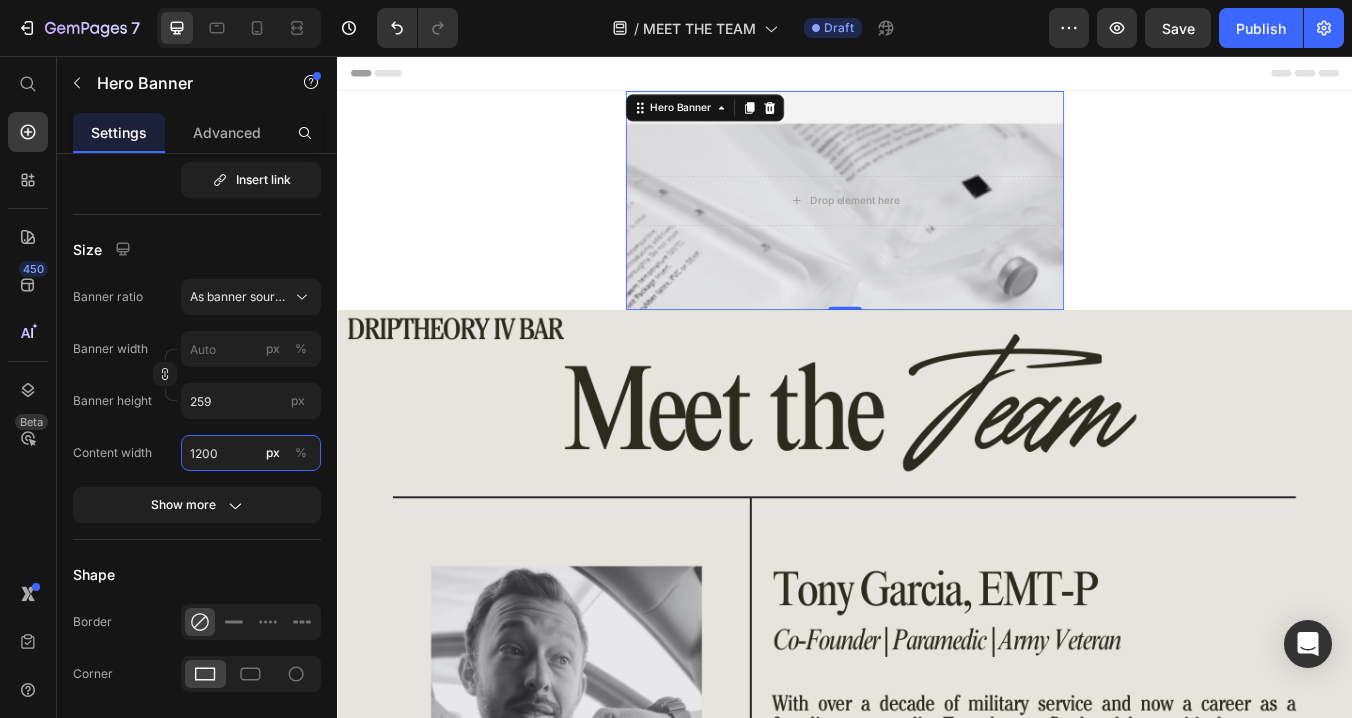 click on "1200" at bounding box center (251, 453) 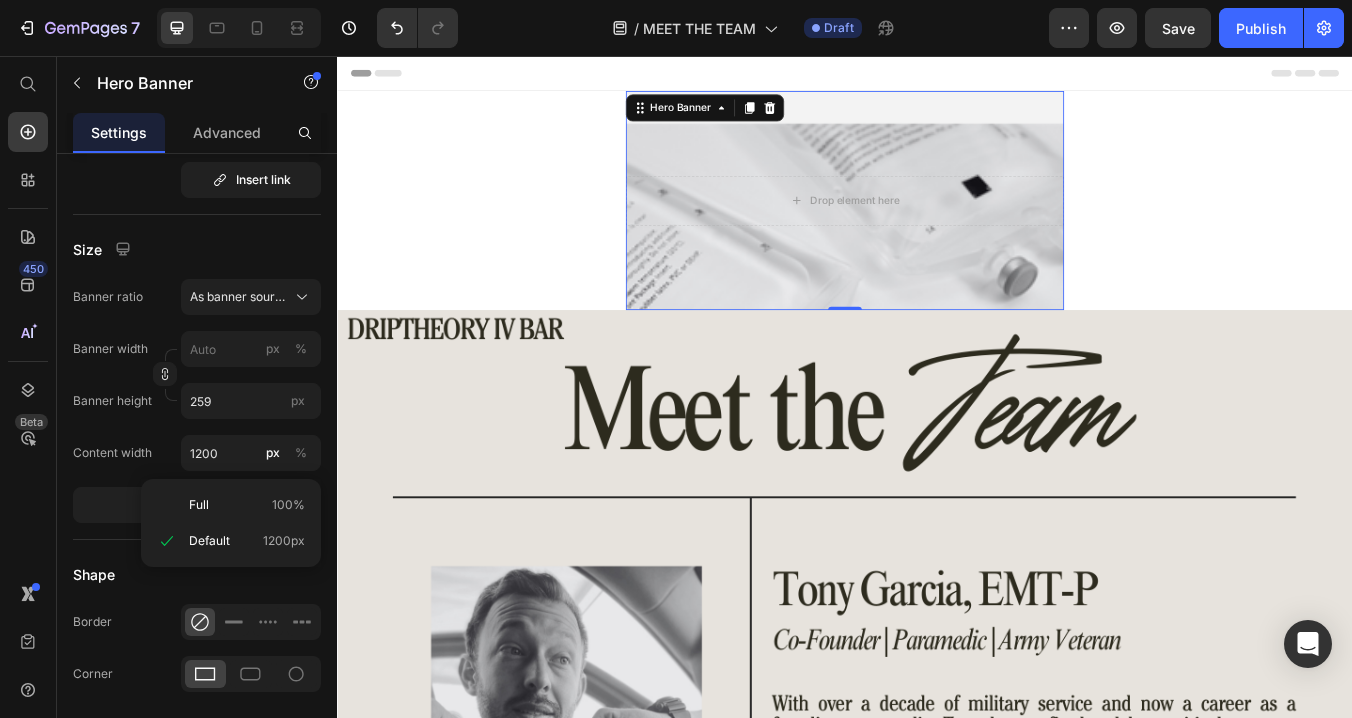 click on "Content width" at bounding box center (112, 453) 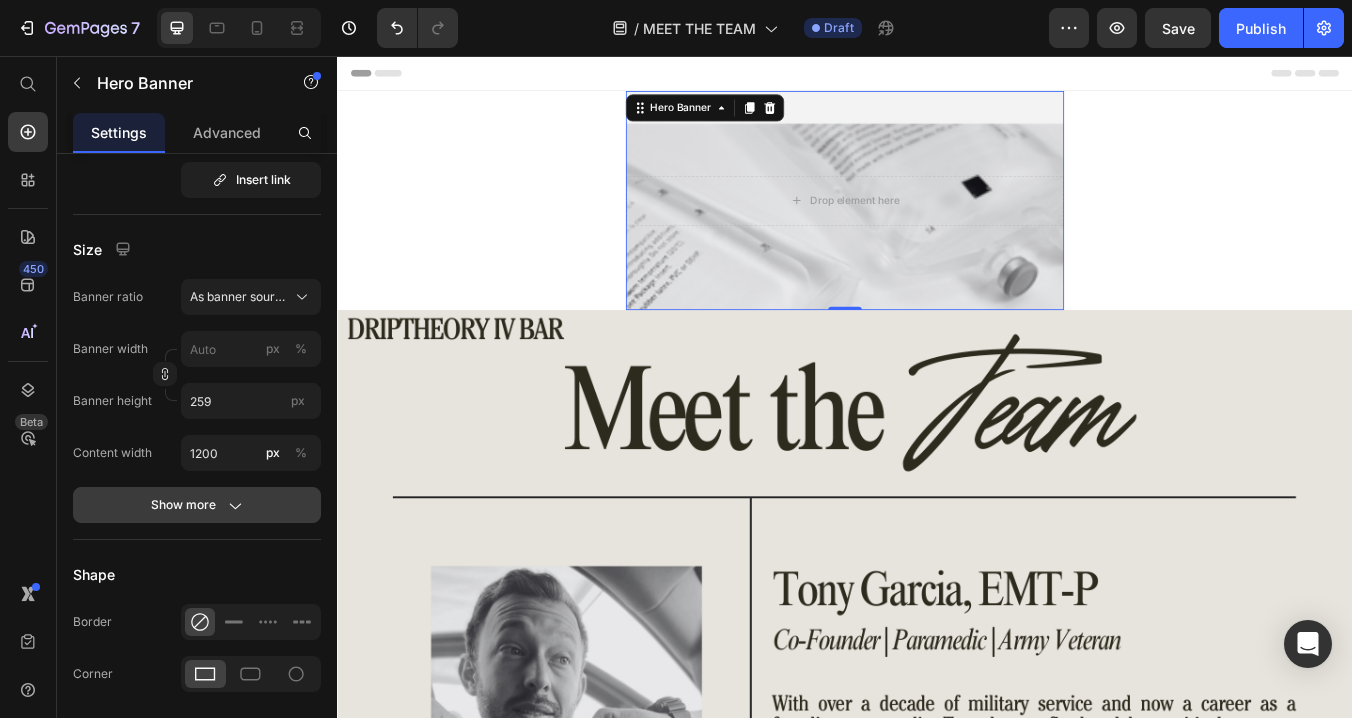 click on "Show more" at bounding box center (197, 505) 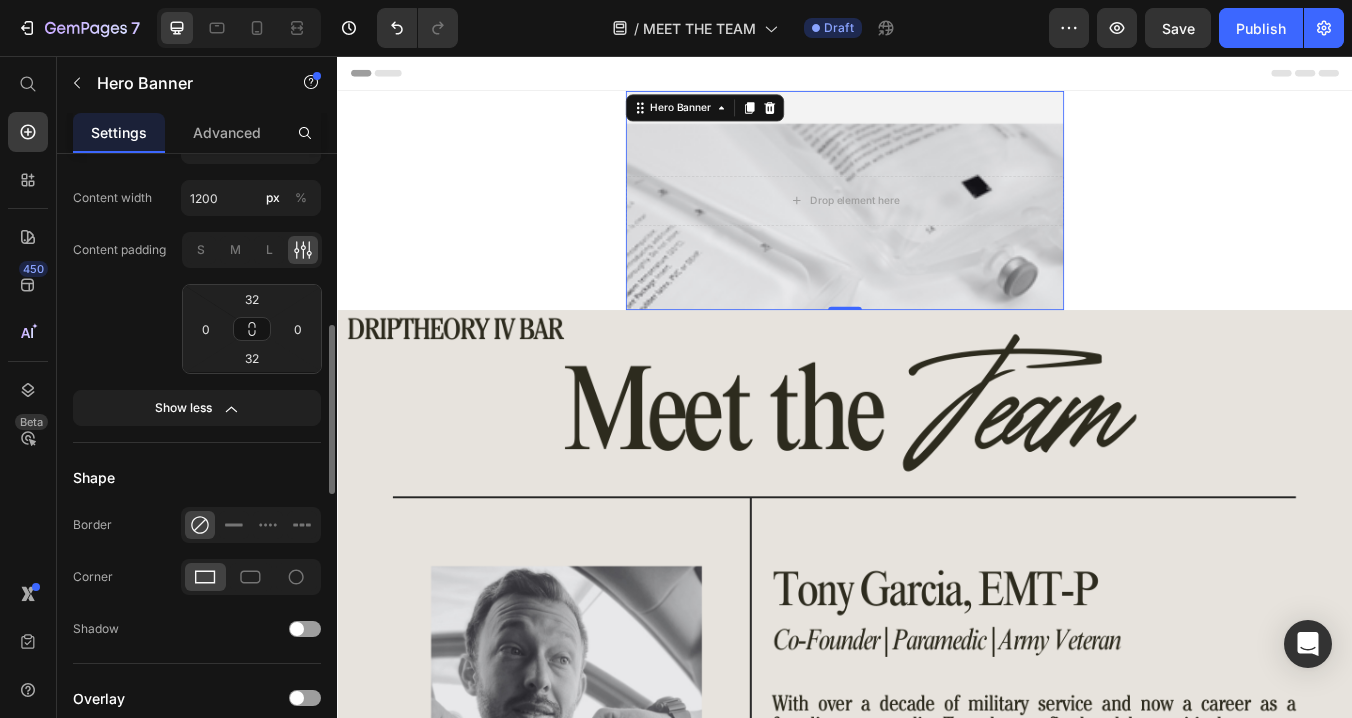 scroll, scrollTop: 727, scrollLeft: 0, axis: vertical 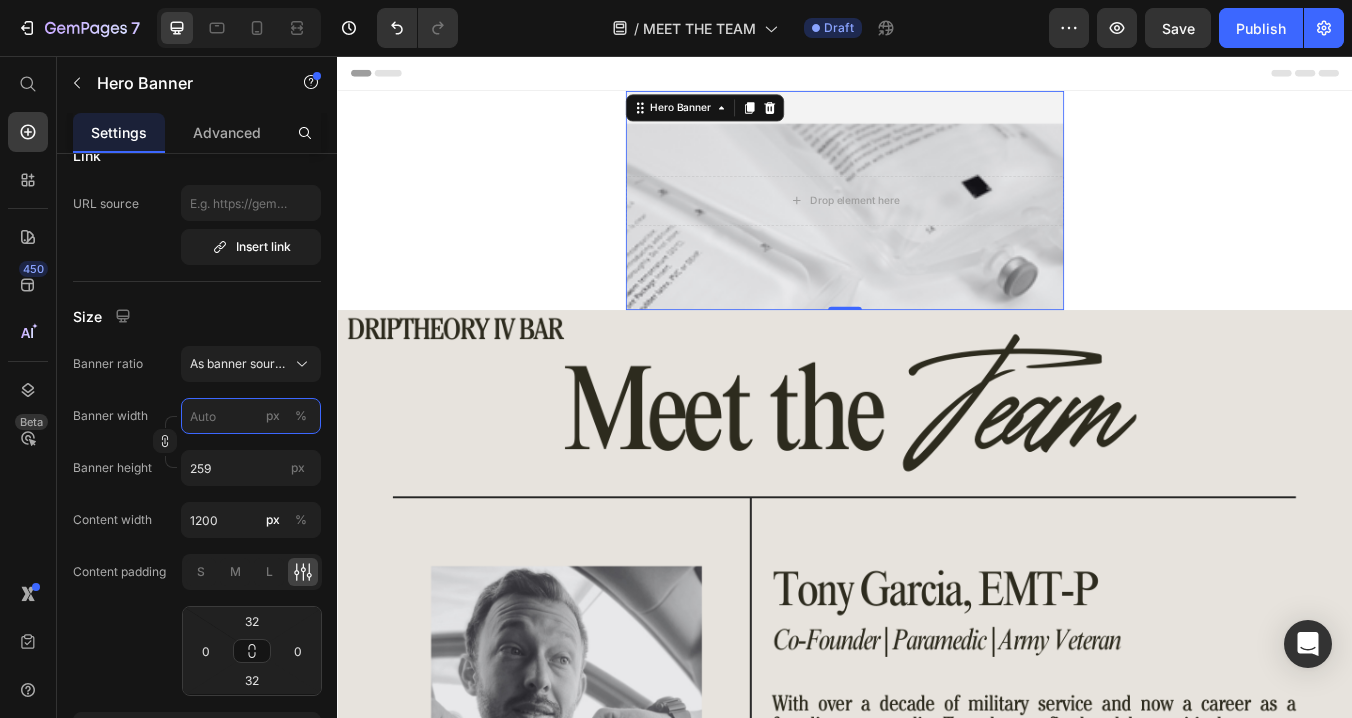click on "px %" at bounding box center (251, 416) 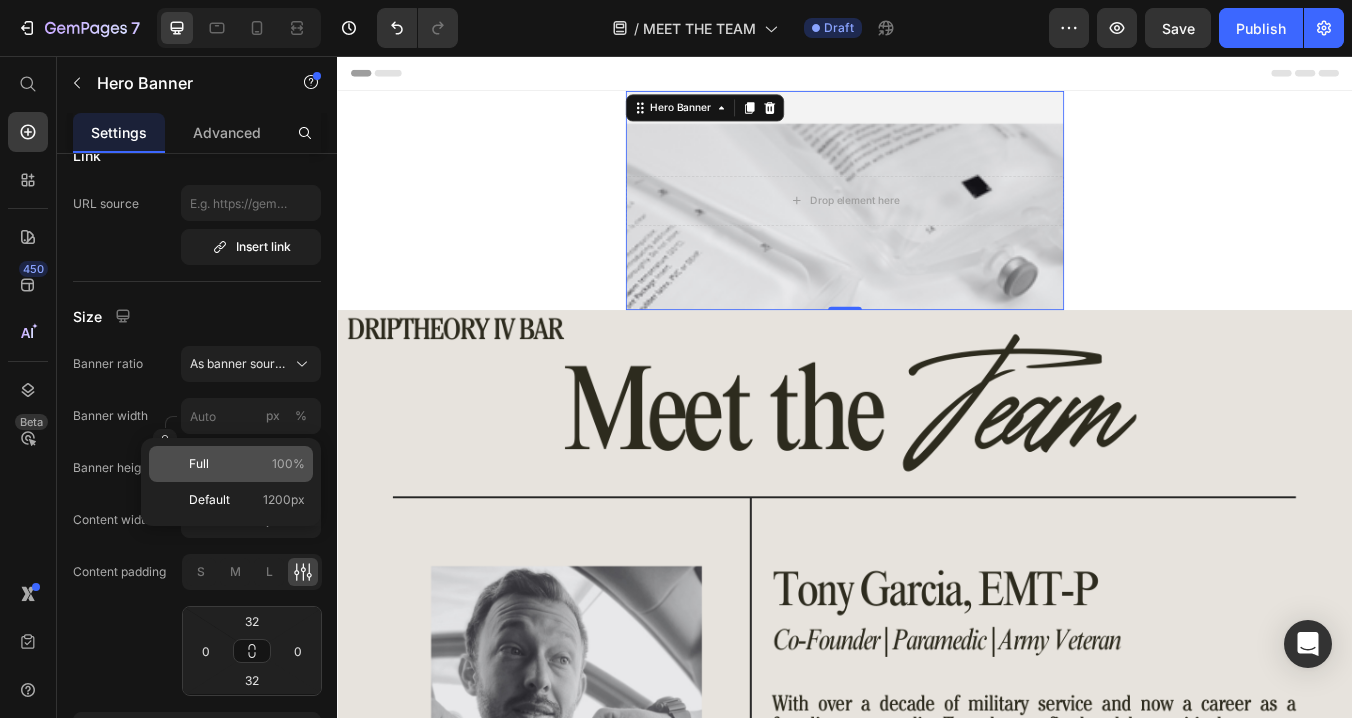 click on "Full 100%" at bounding box center [247, 464] 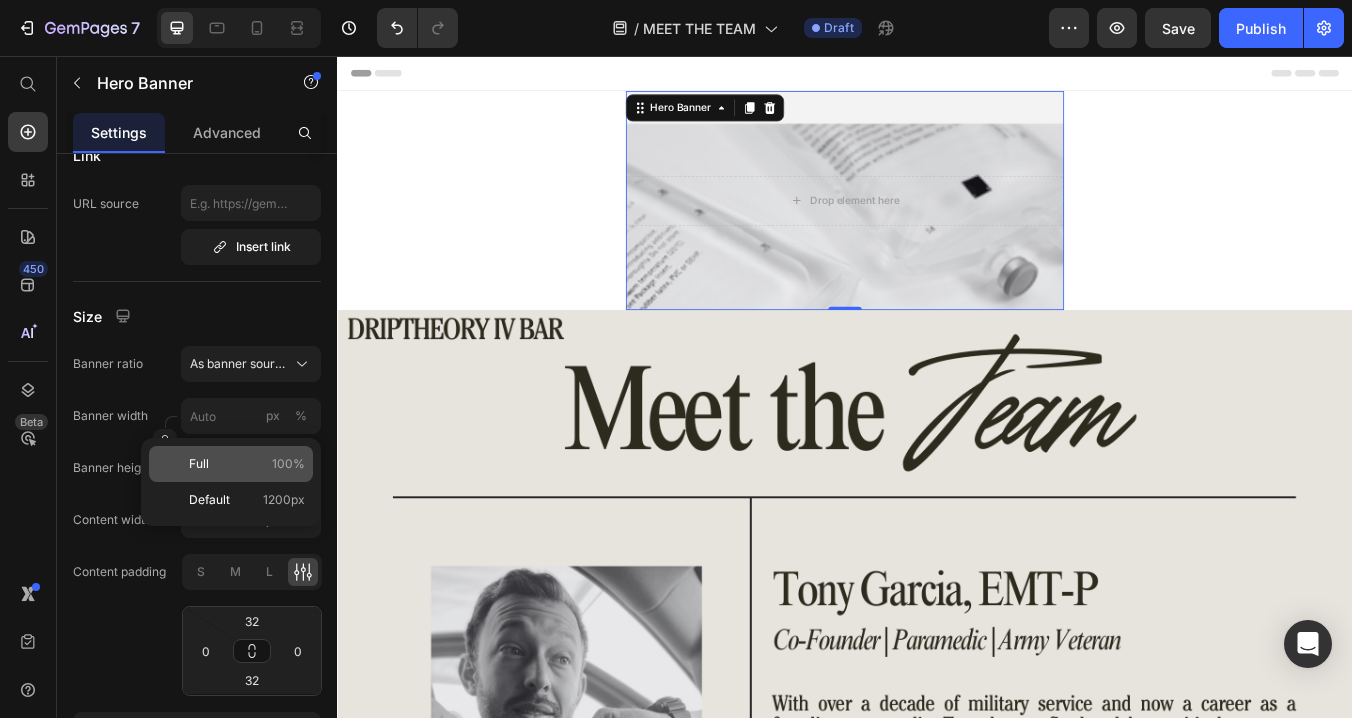 type on "100" 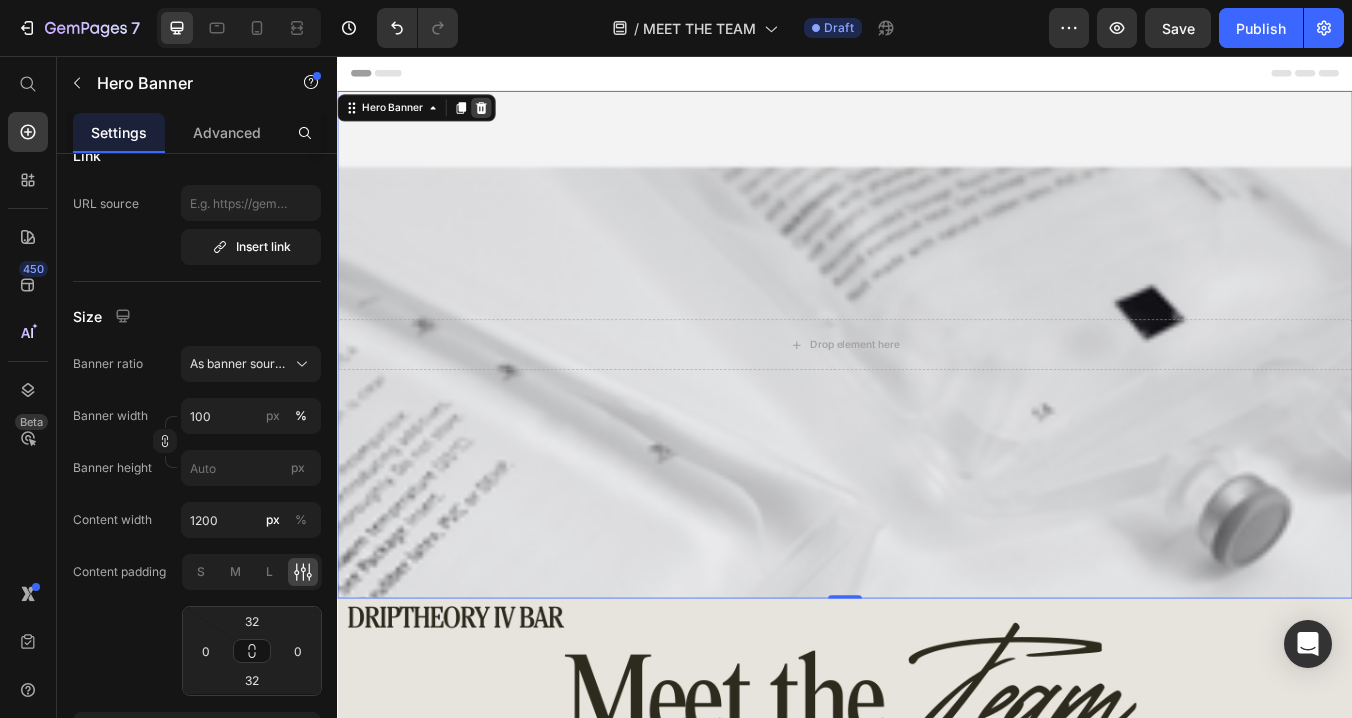 click at bounding box center [507, 117] 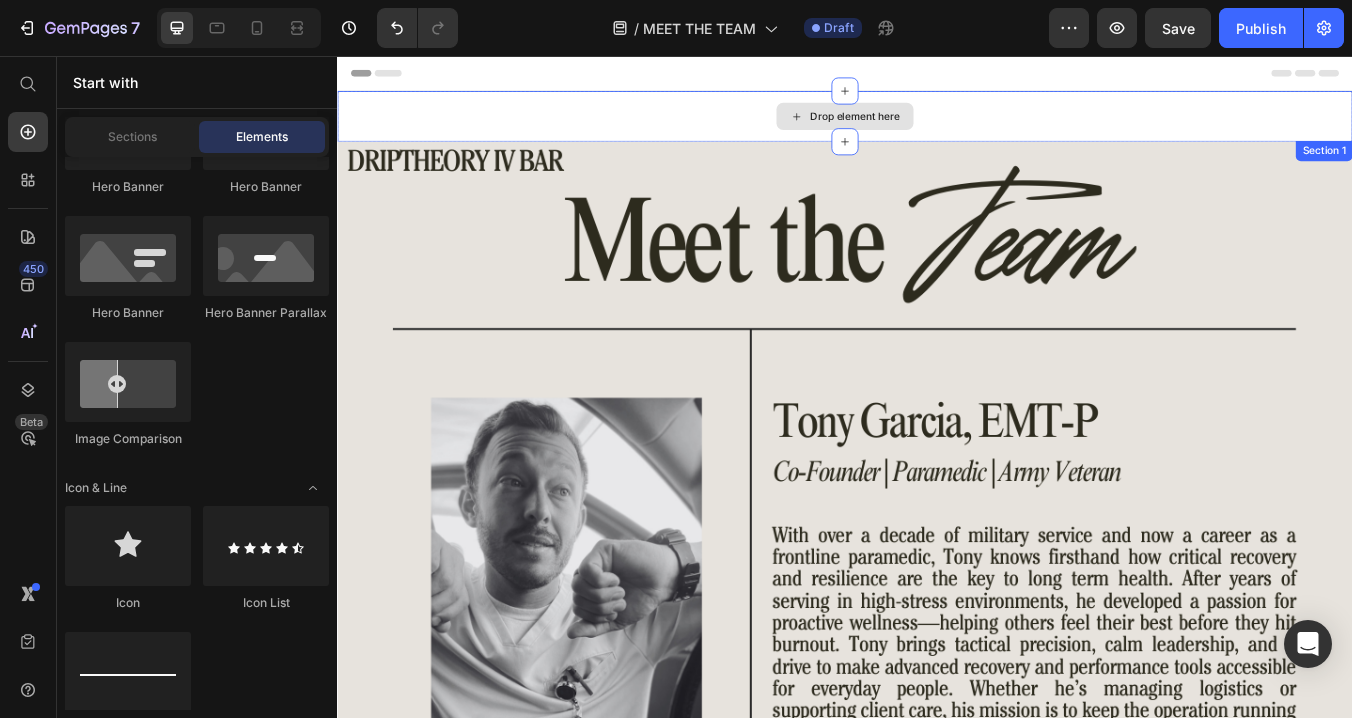 click on "Drop element here" at bounding box center [937, 127] 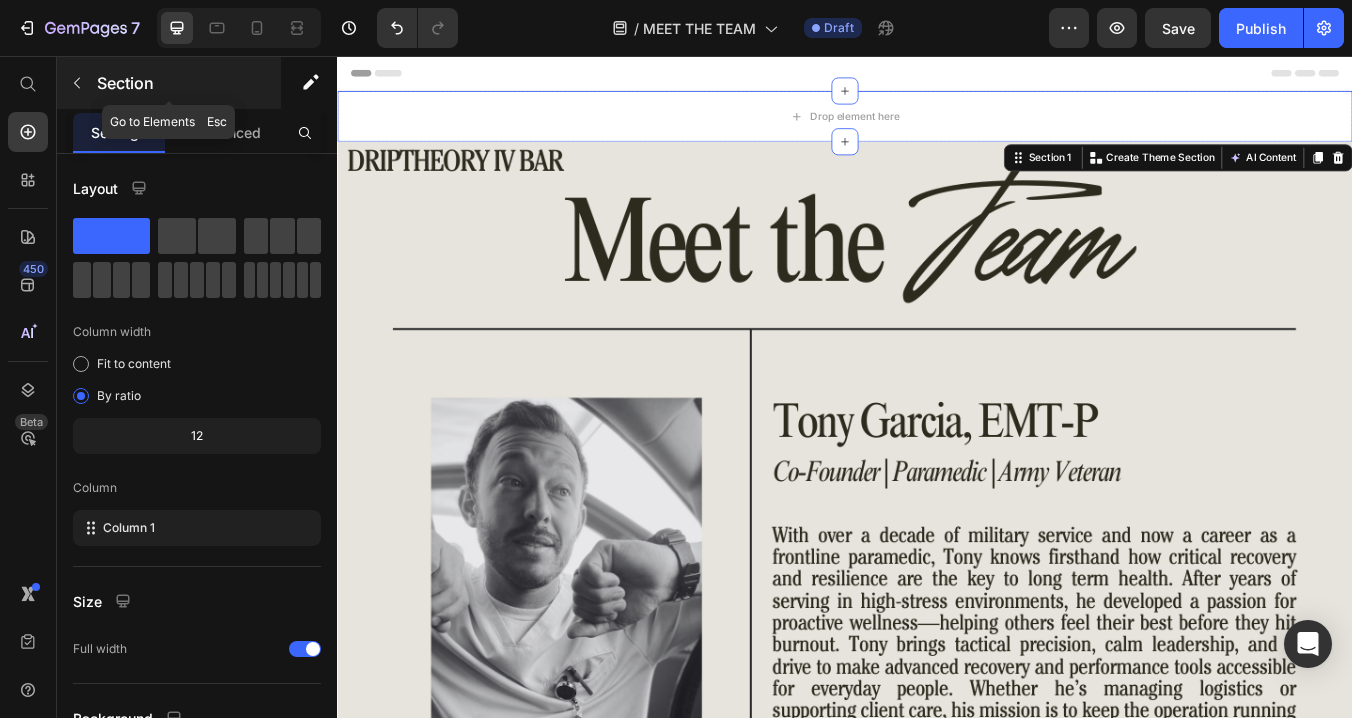 click at bounding box center (77, 83) 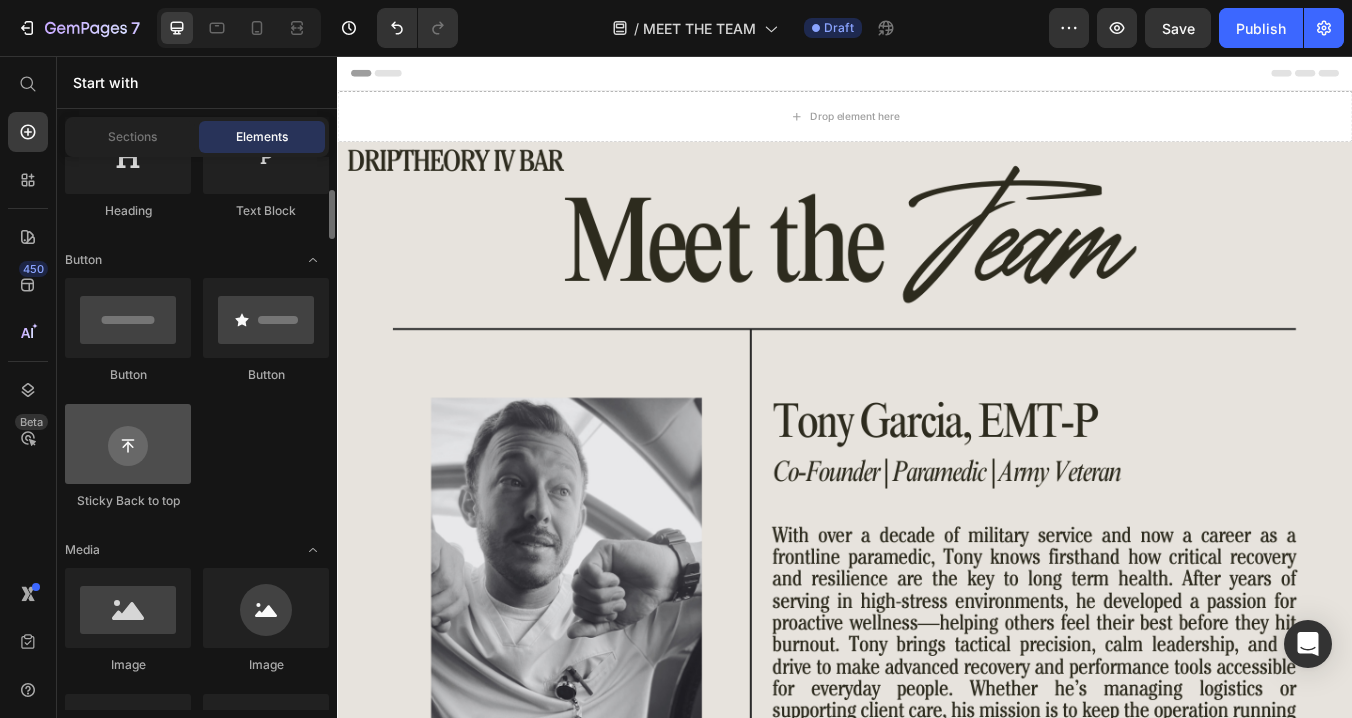 scroll, scrollTop: 378, scrollLeft: 0, axis: vertical 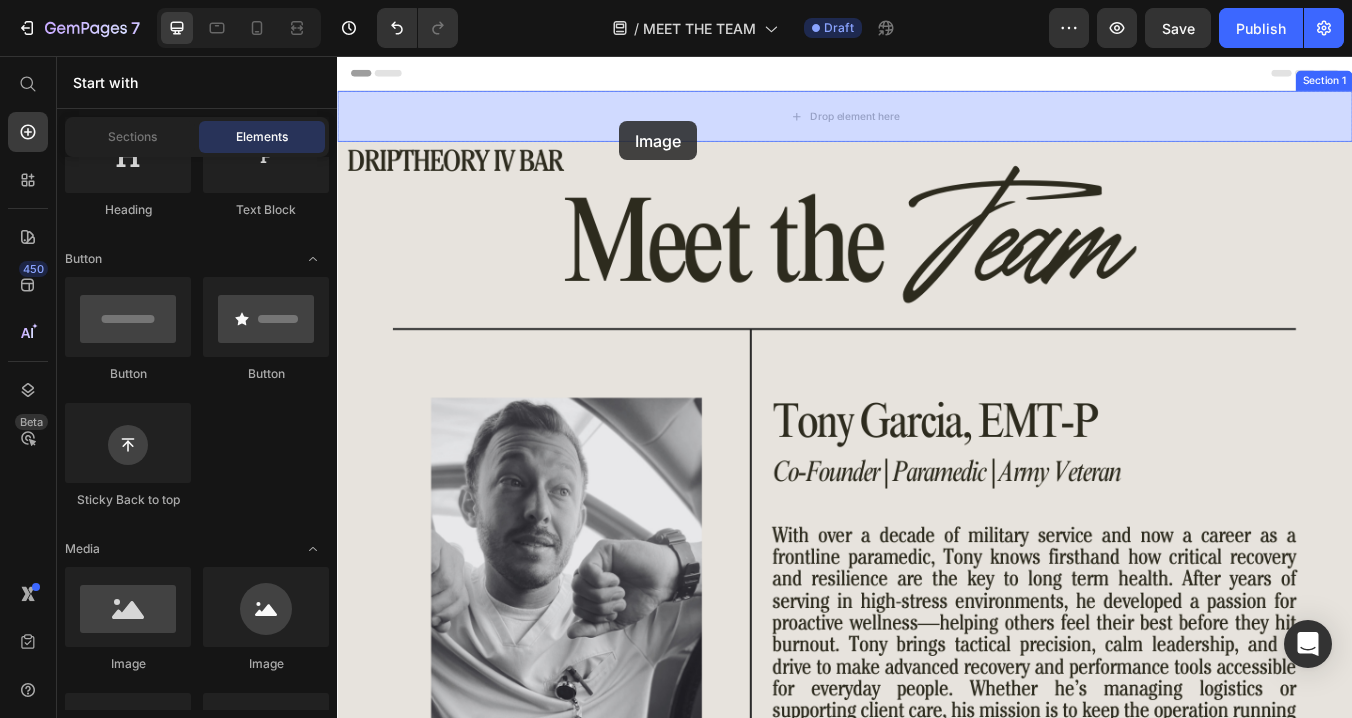 drag, startPoint x: 483, startPoint y: 675, endPoint x: 670, endPoint y: 133, distance: 573.3524 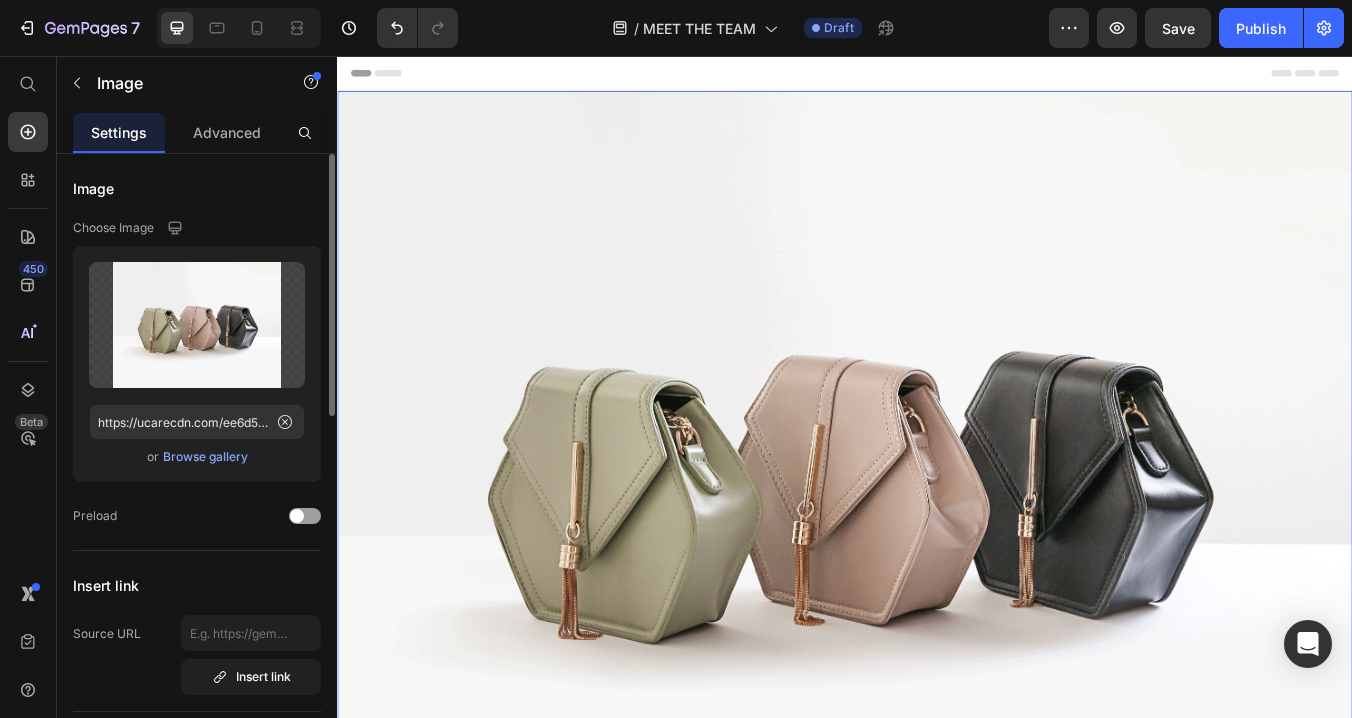 click on "Browse gallery" at bounding box center (205, 457) 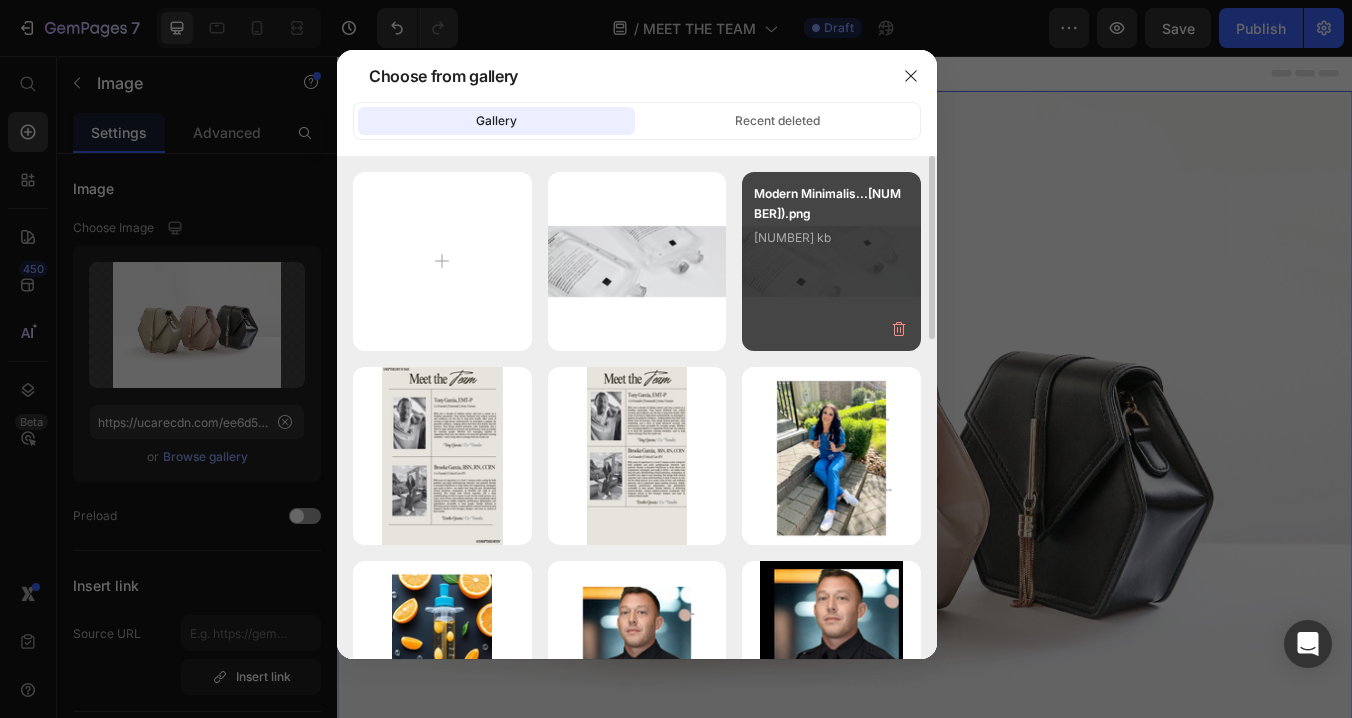 click on "Modern Minimalis...[NUMBER]).png [NUMBER] kb" at bounding box center [831, 224] 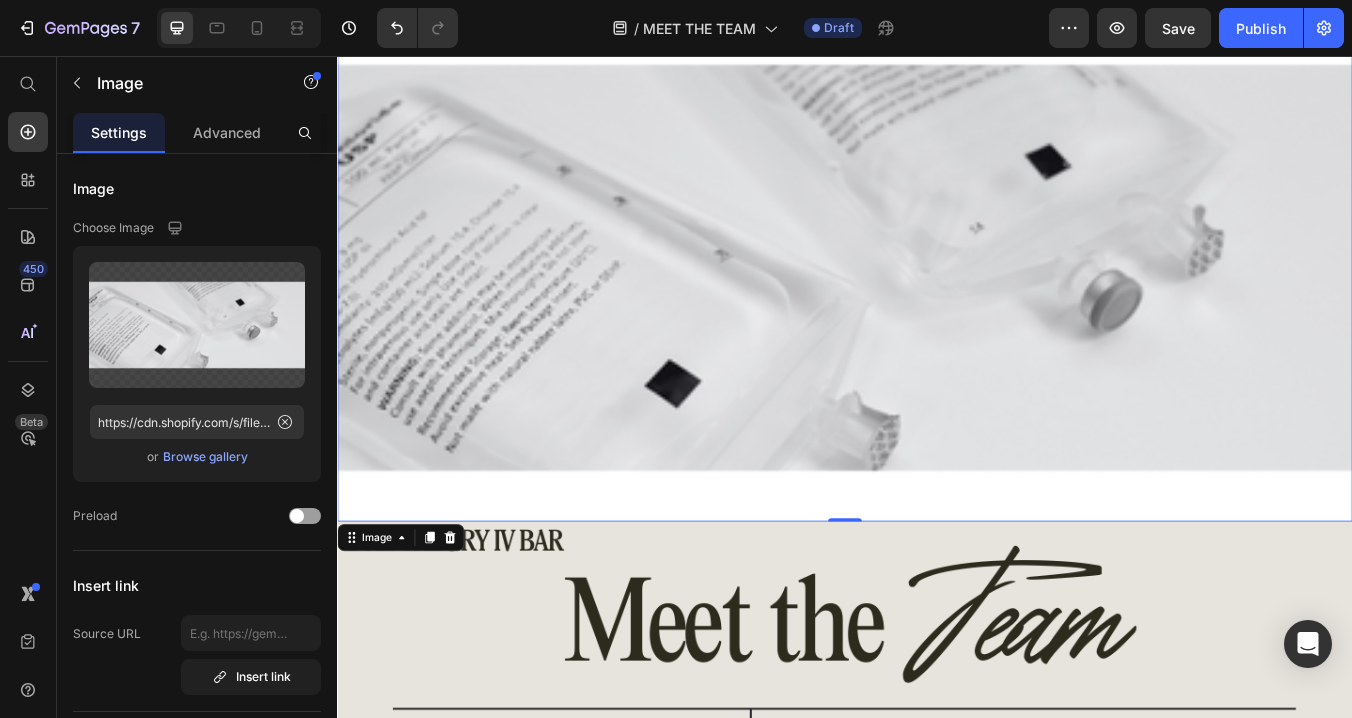 scroll, scrollTop: 0, scrollLeft: 0, axis: both 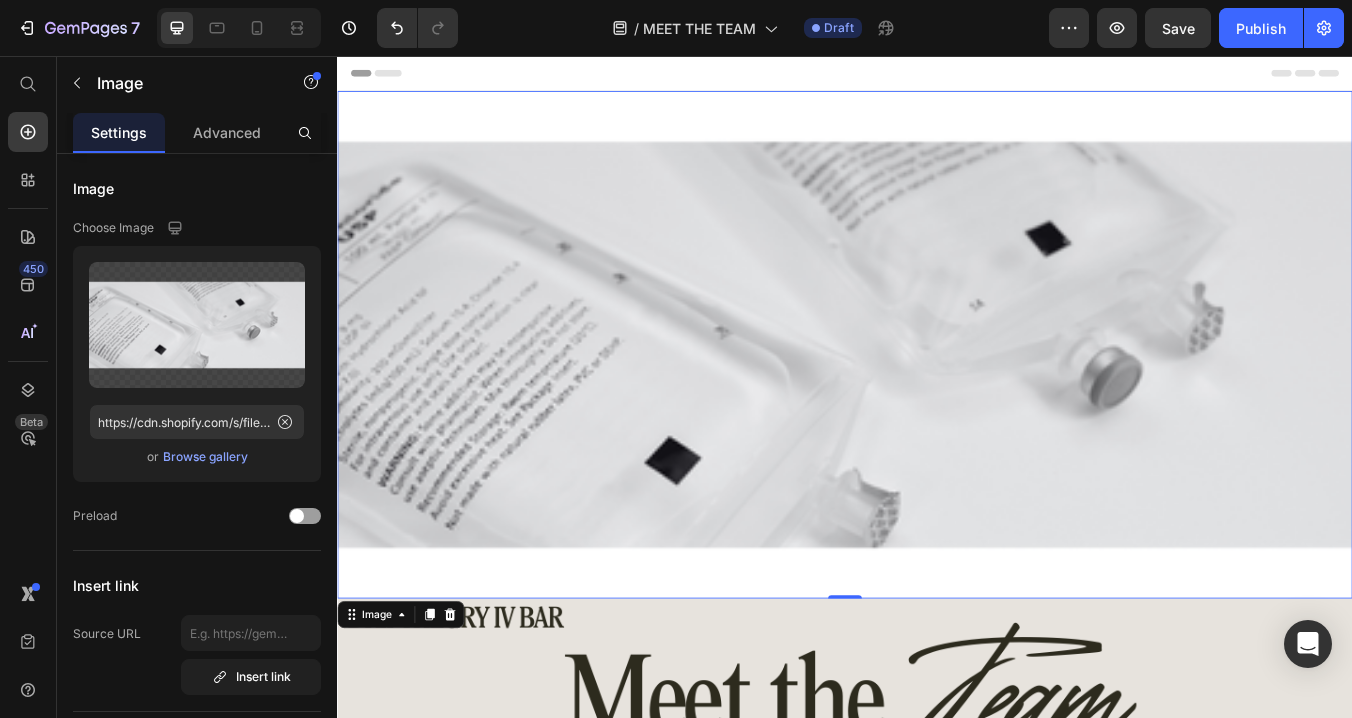 click at bounding box center [937, 397] 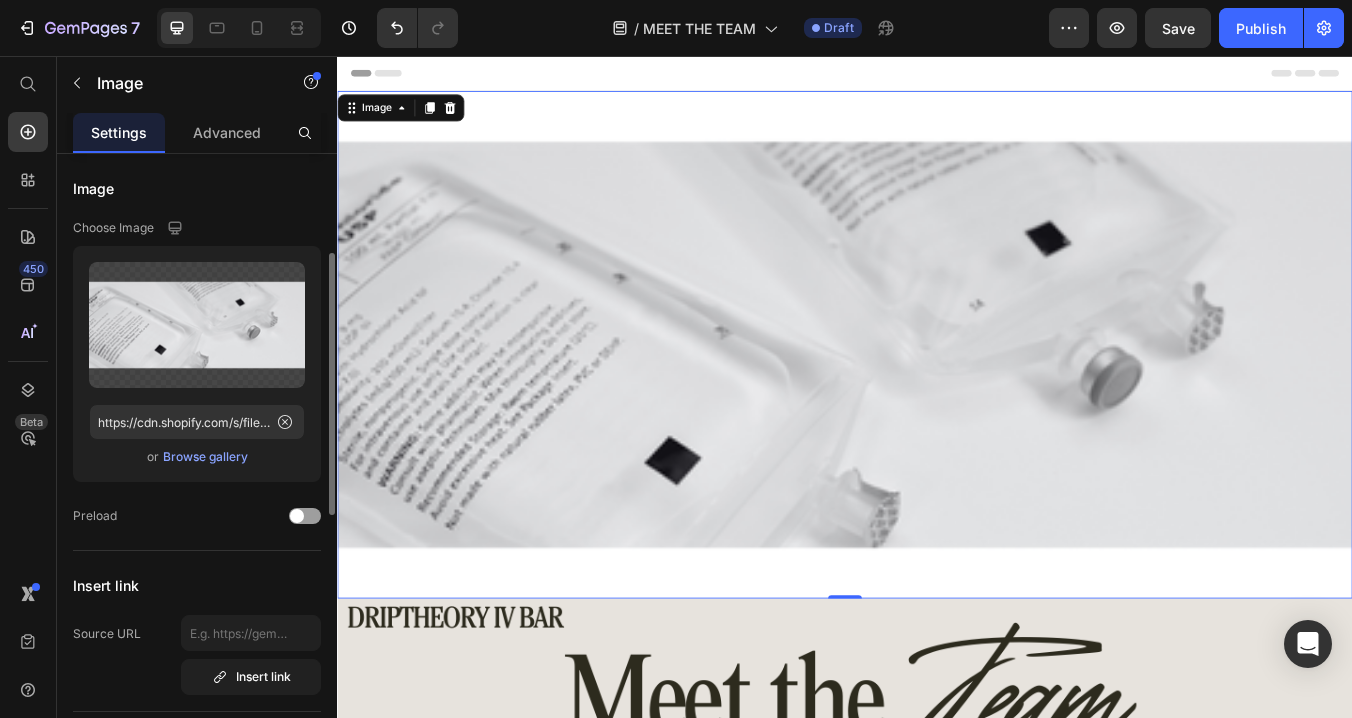 scroll, scrollTop: 251, scrollLeft: 0, axis: vertical 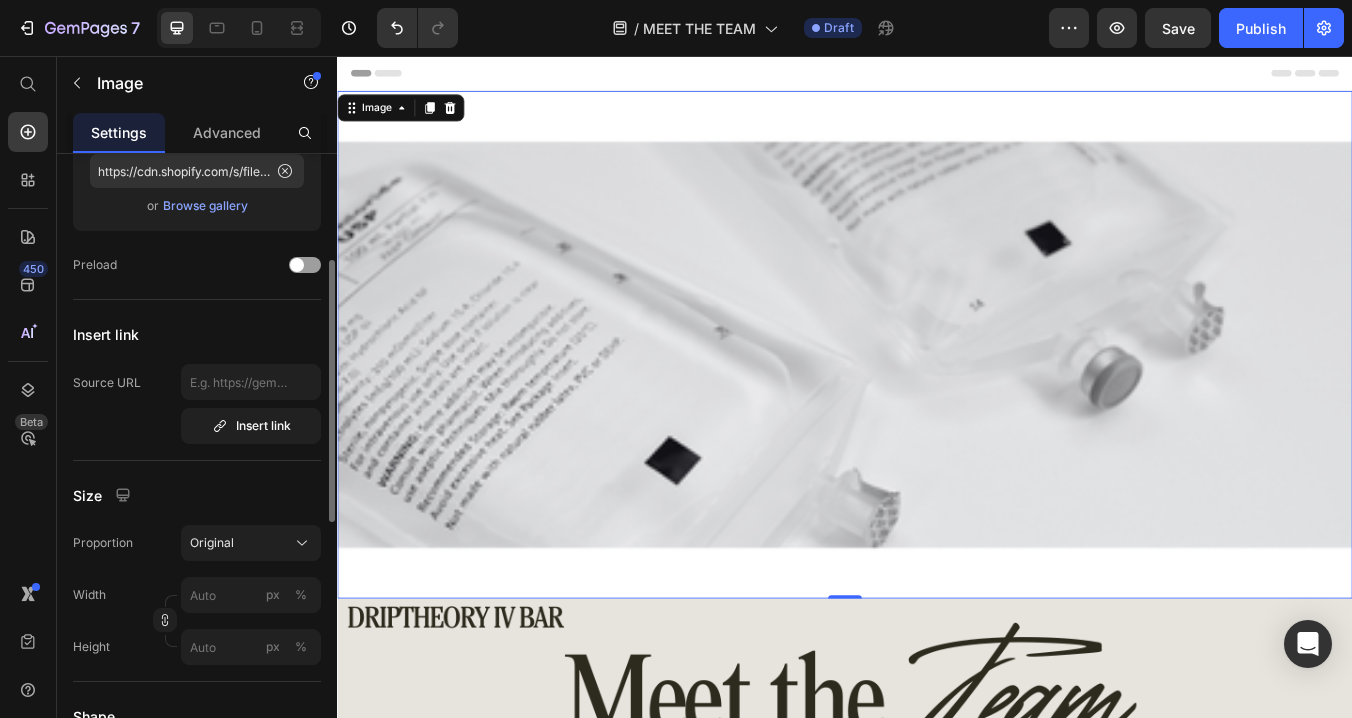 click at bounding box center (937, 397) 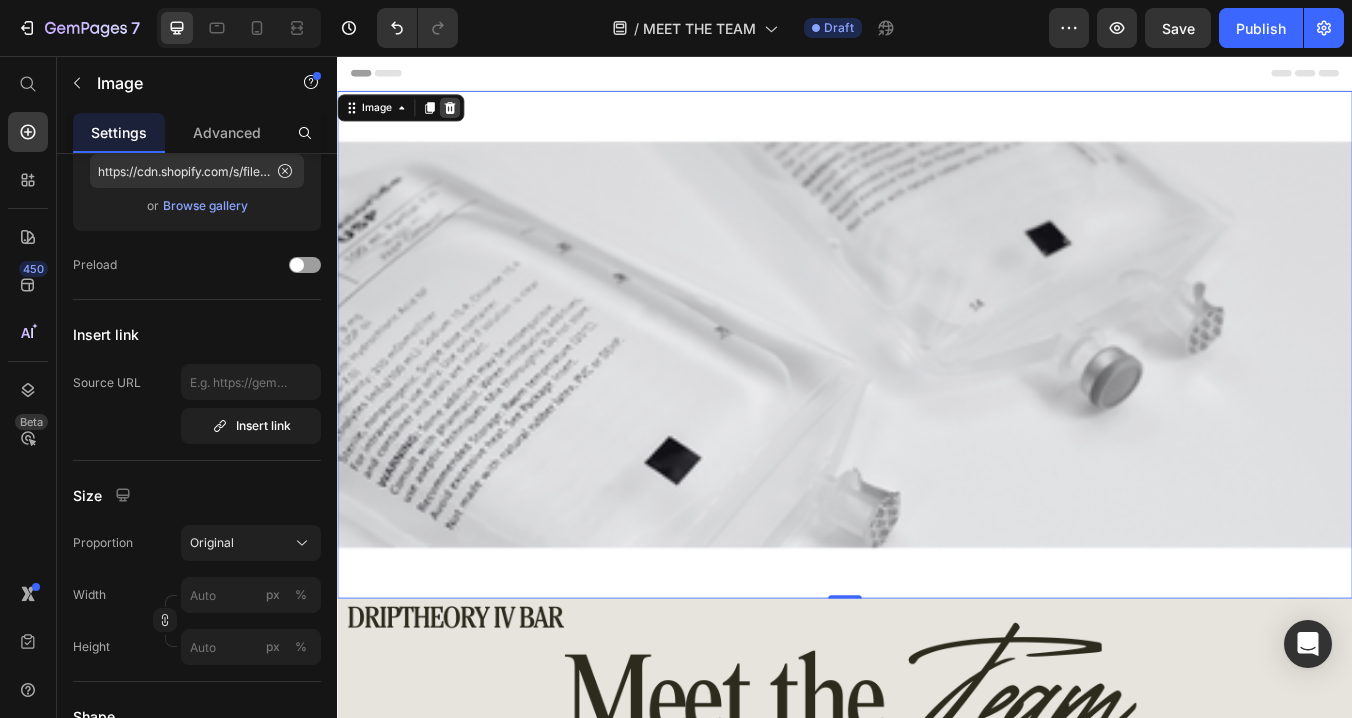 click 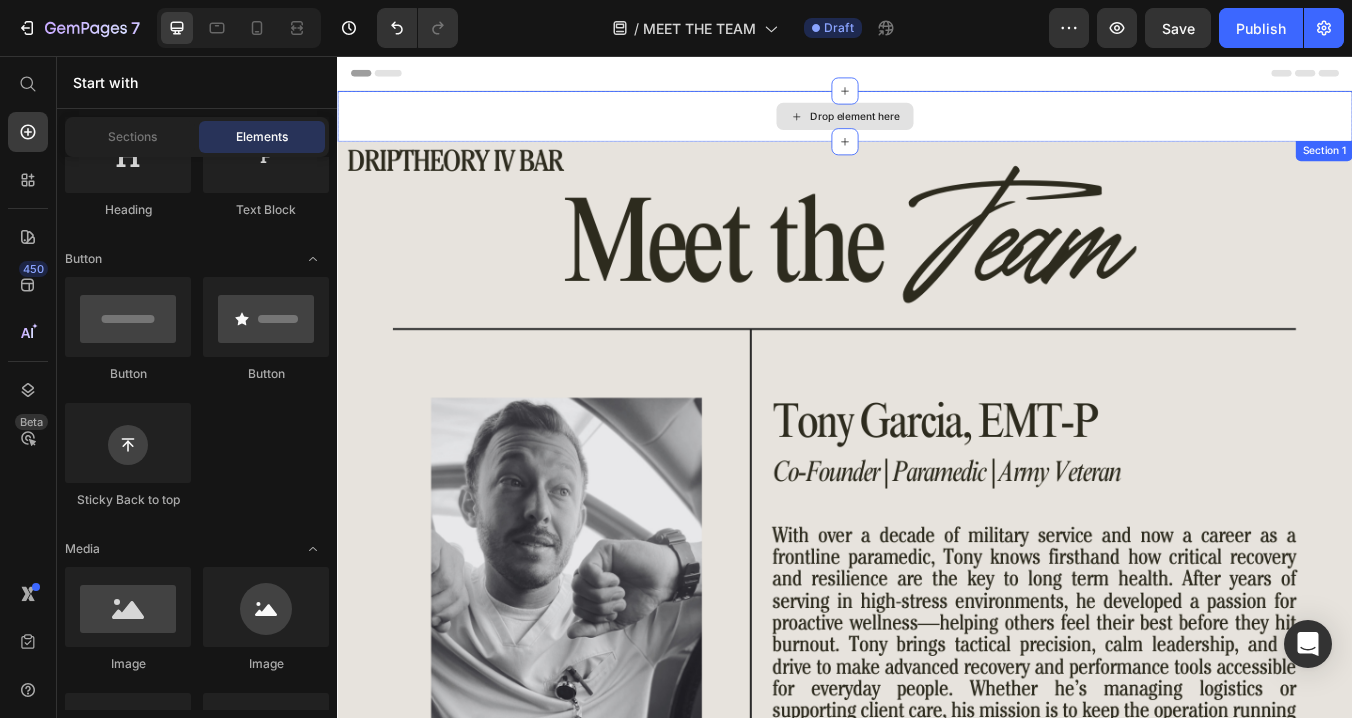 click on "Drop element here" at bounding box center (937, 127) 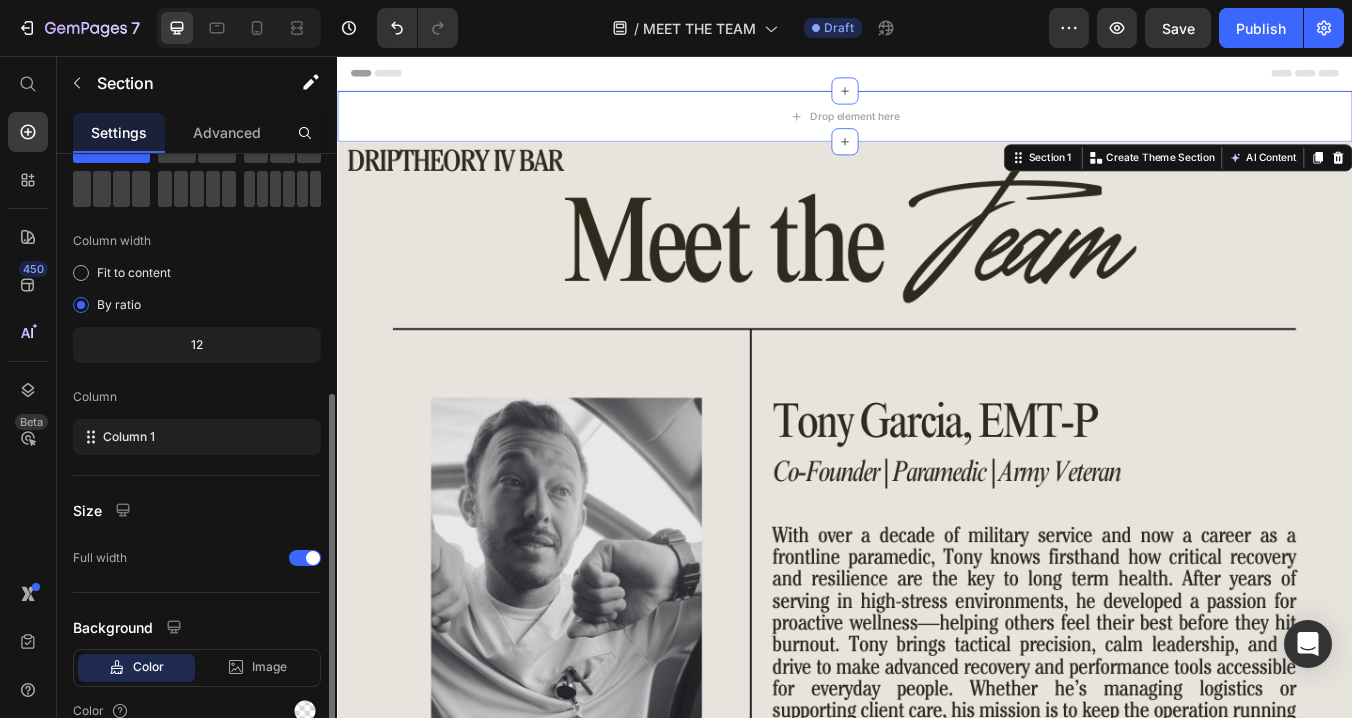 scroll, scrollTop: 187, scrollLeft: 0, axis: vertical 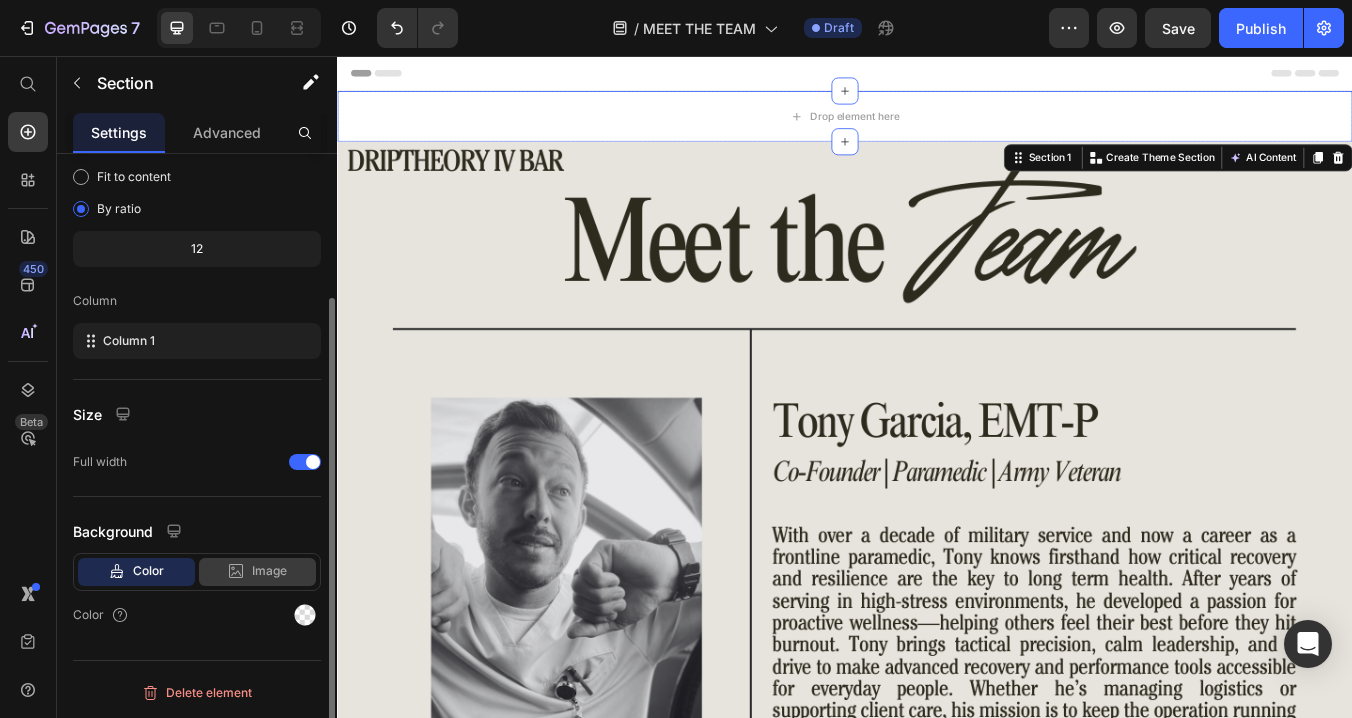 click on "Image" 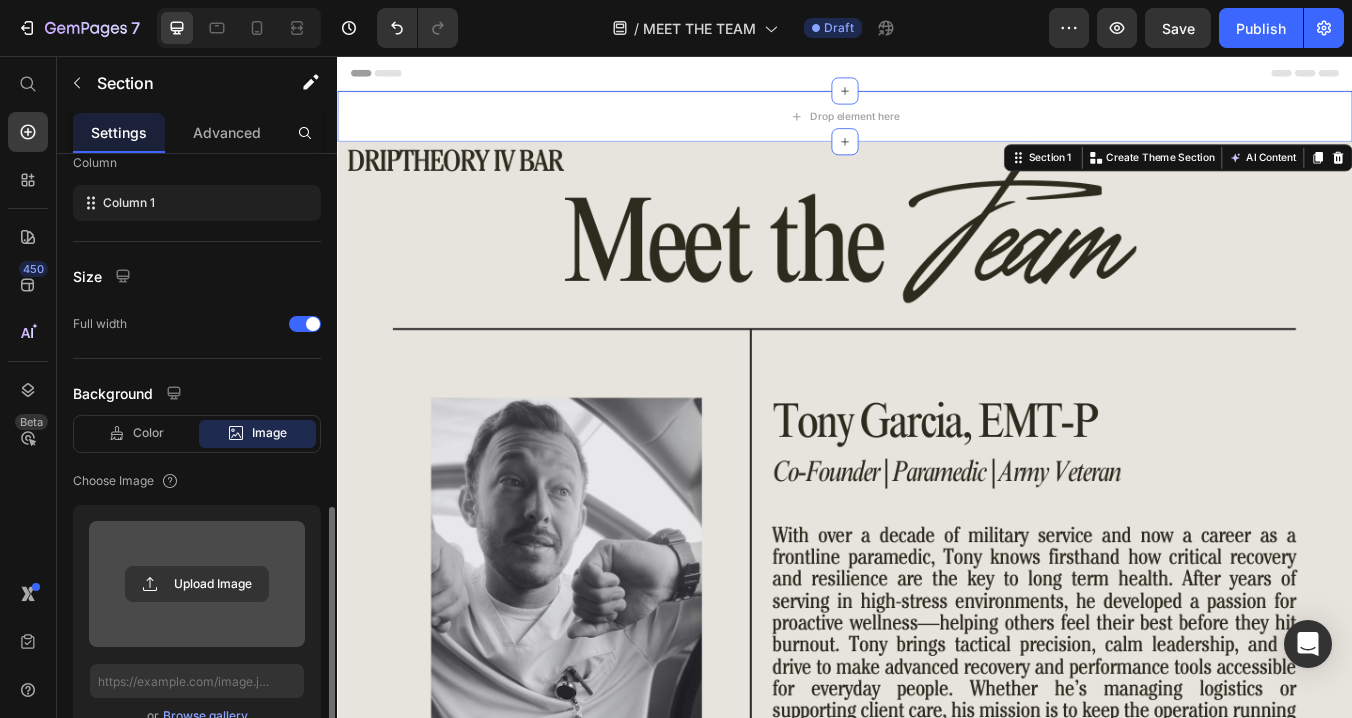scroll, scrollTop: 442, scrollLeft: 0, axis: vertical 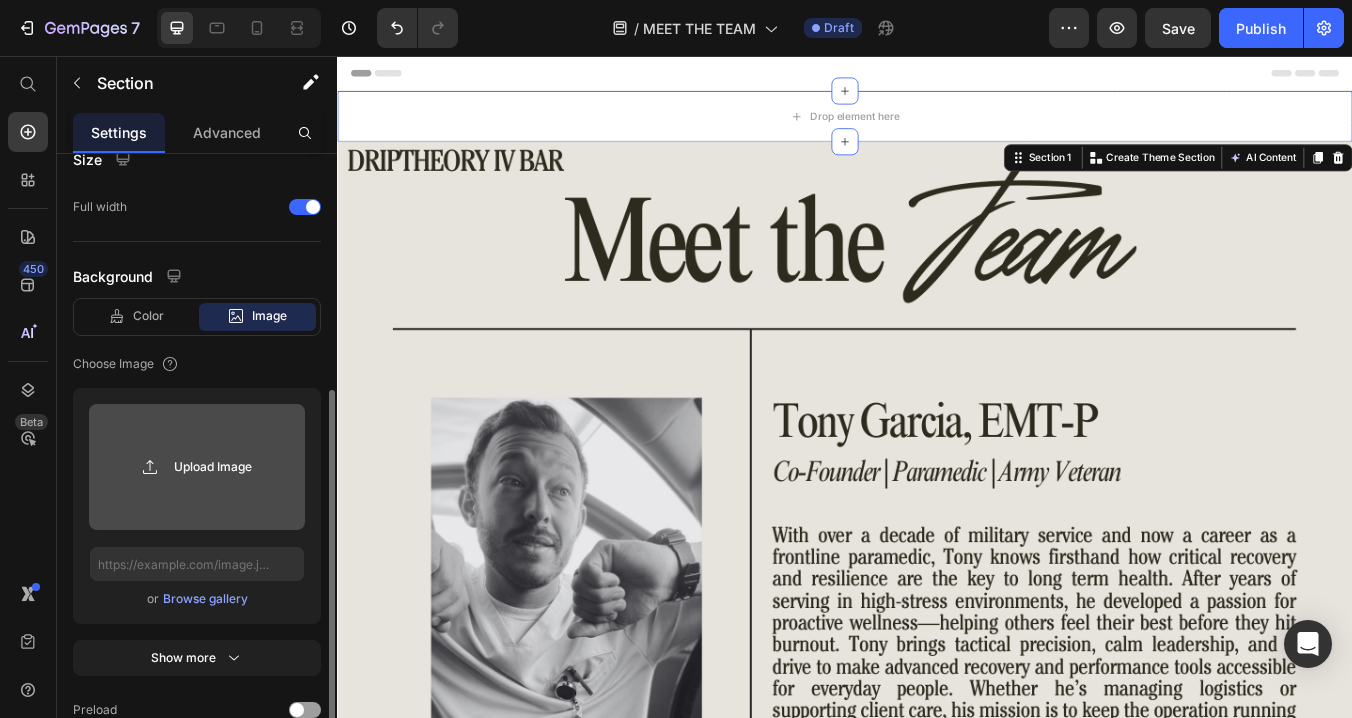 click 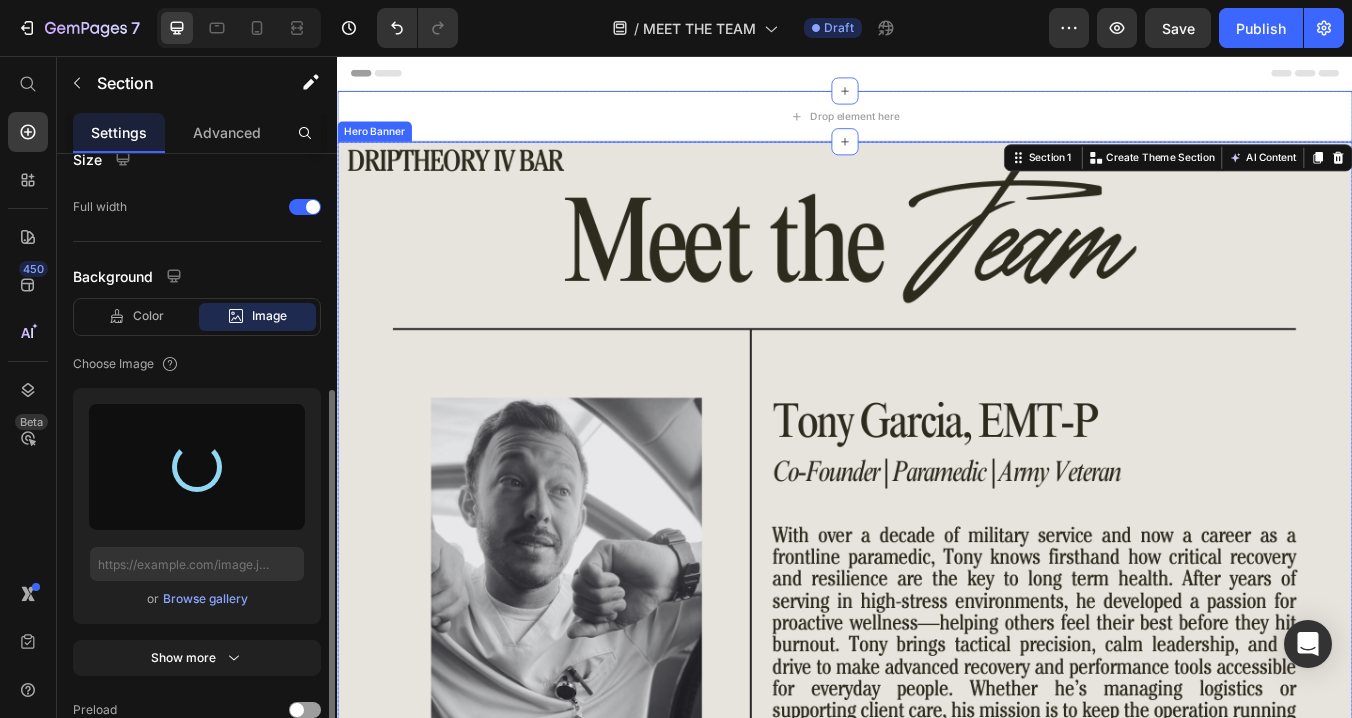 type on "https://cdn.shopify.com/s/files/1/0681/2090/3725/files/gempages_565587944681768151-05ecbc3c-dfdc-44b6-804d-65e0235ef768.png" 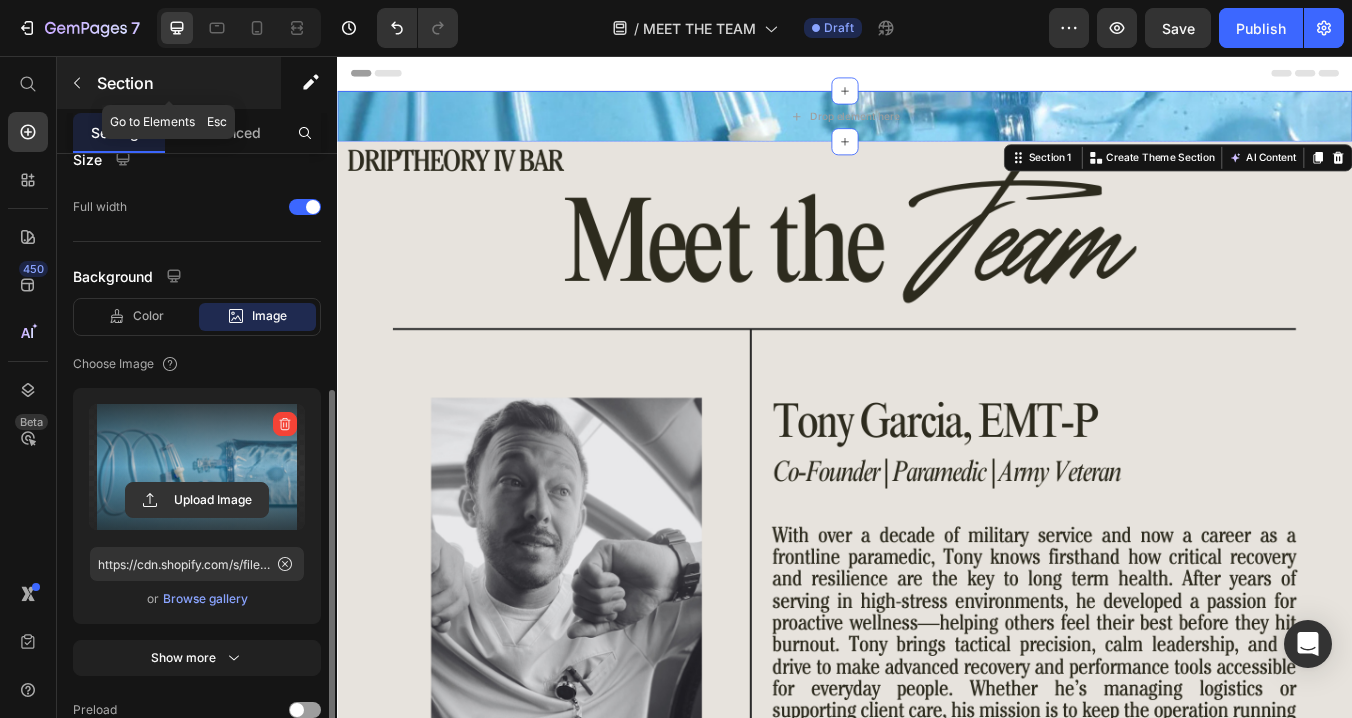click 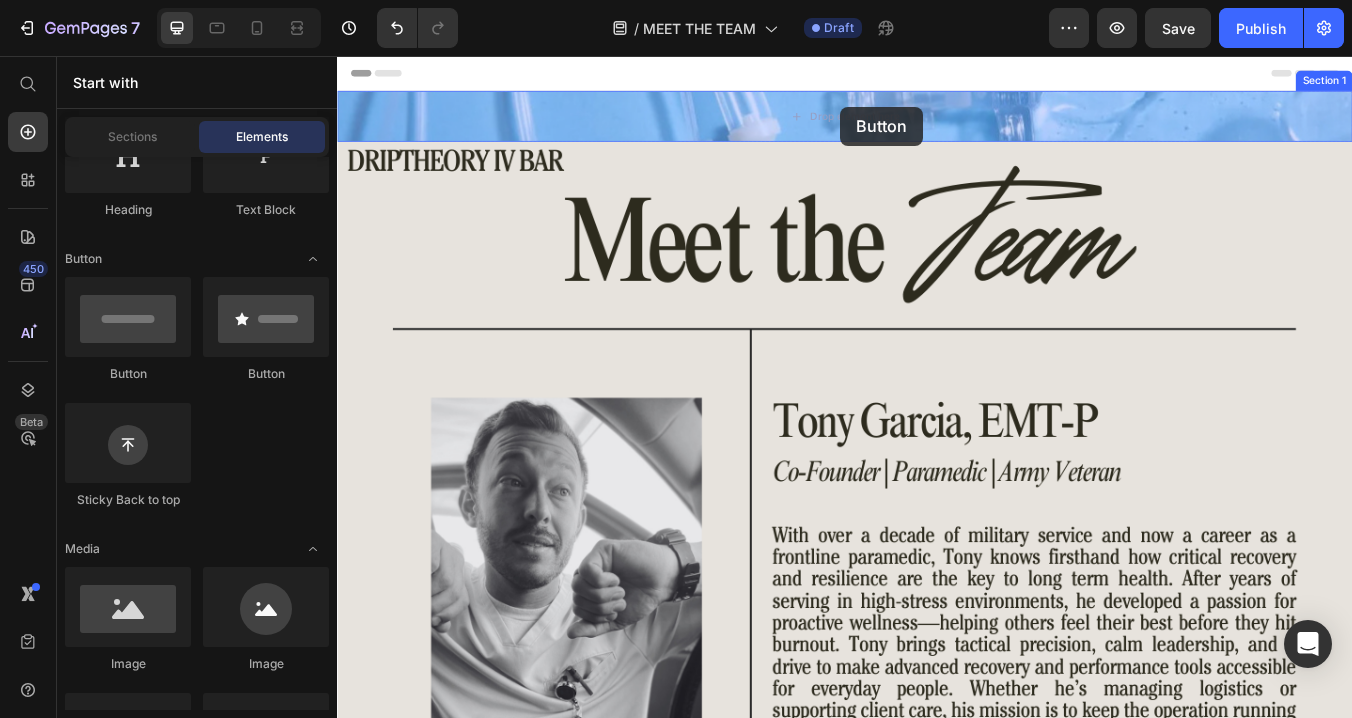drag, startPoint x: 479, startPoint y: 398, endPoint x: 929, endPoint y: 111, distance: 533.7312 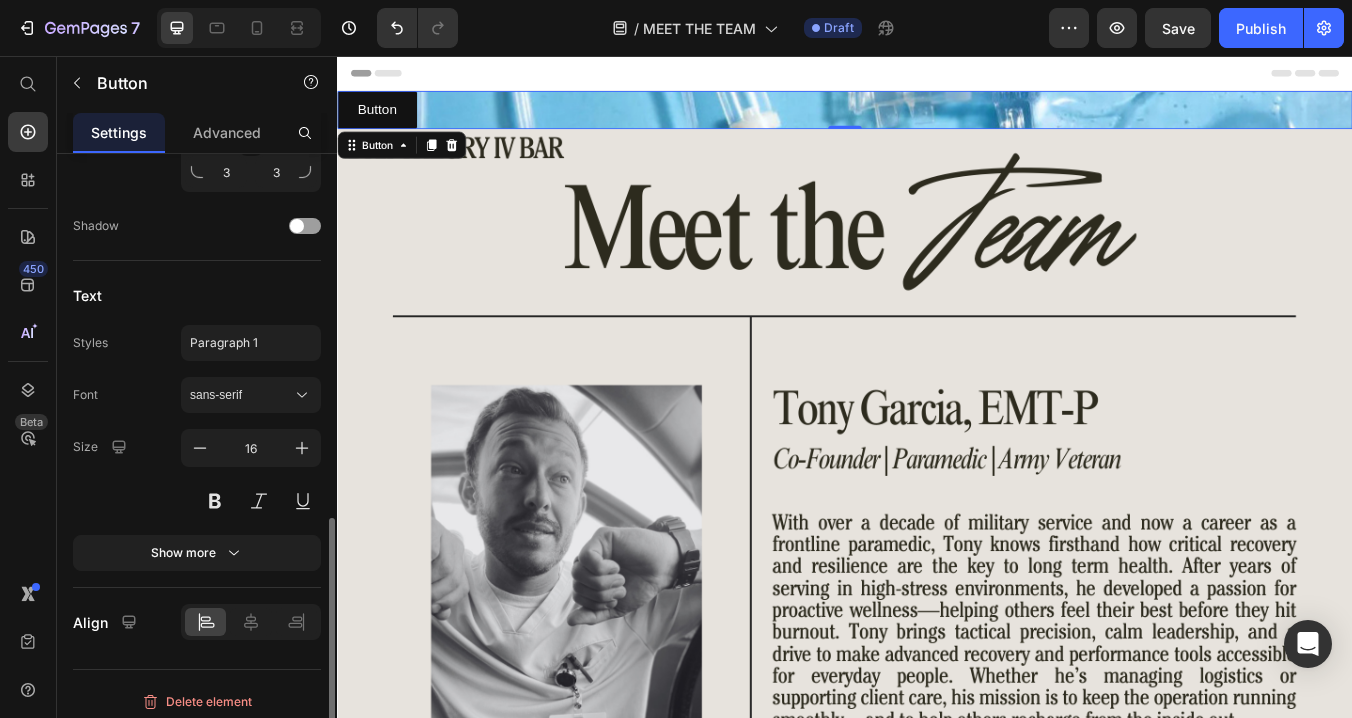 scroll, scrollTop: 824, scrollLeft: 0, axis: vertical 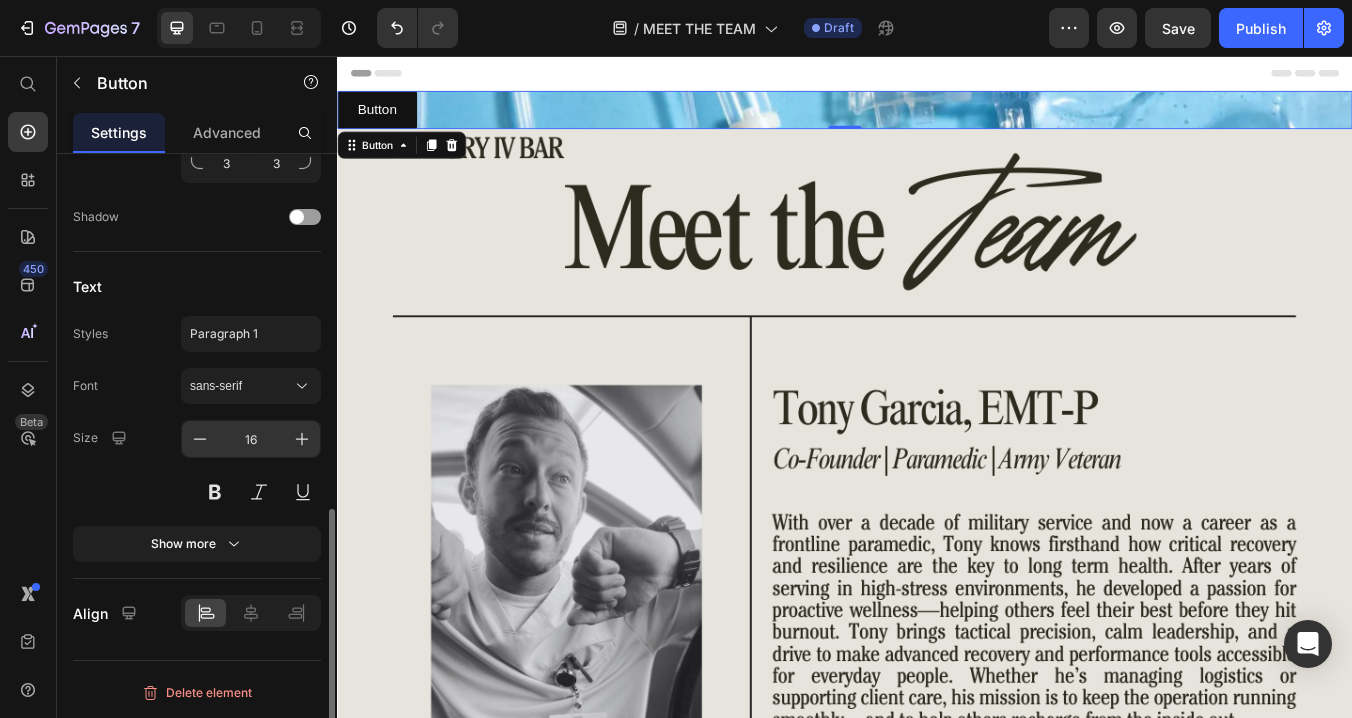 click on "16" at bounding box center (251, 439) 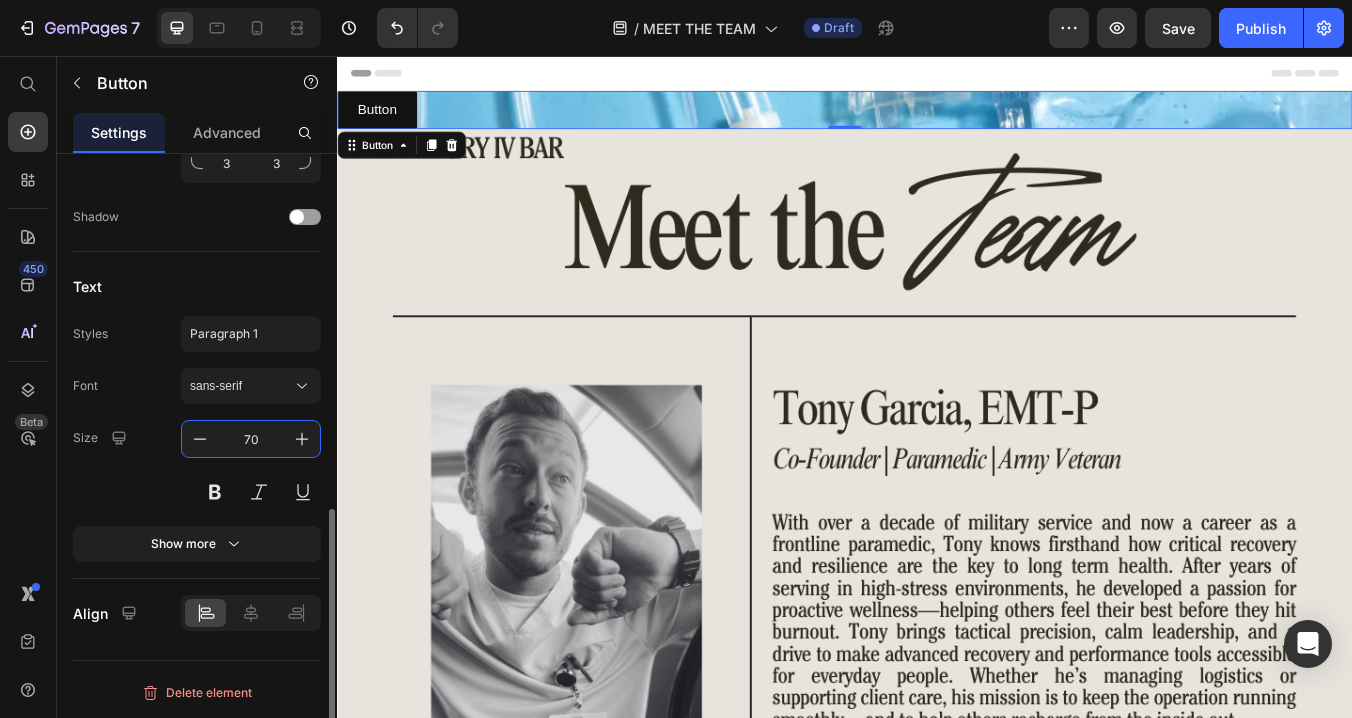type on "70" 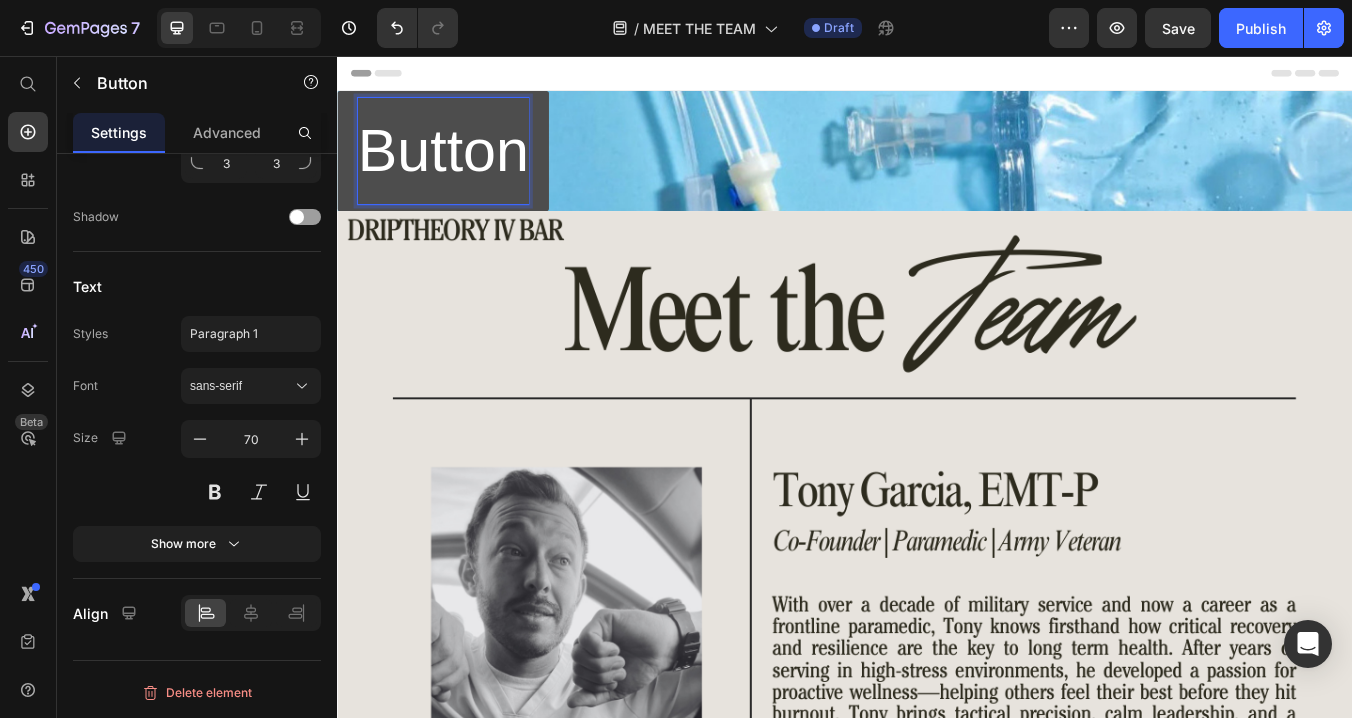 click on "Button" at bounding box center (462, 168) 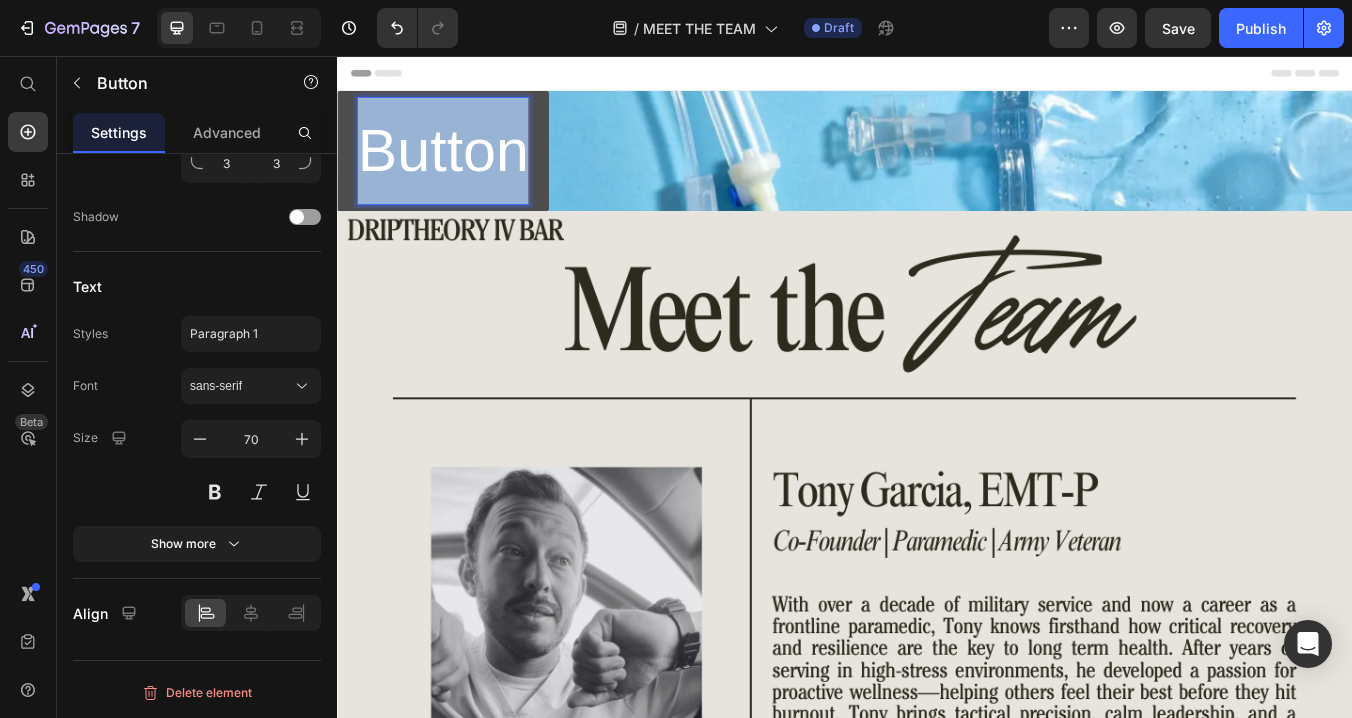 click on "Button" at bounding box center (462, 168) 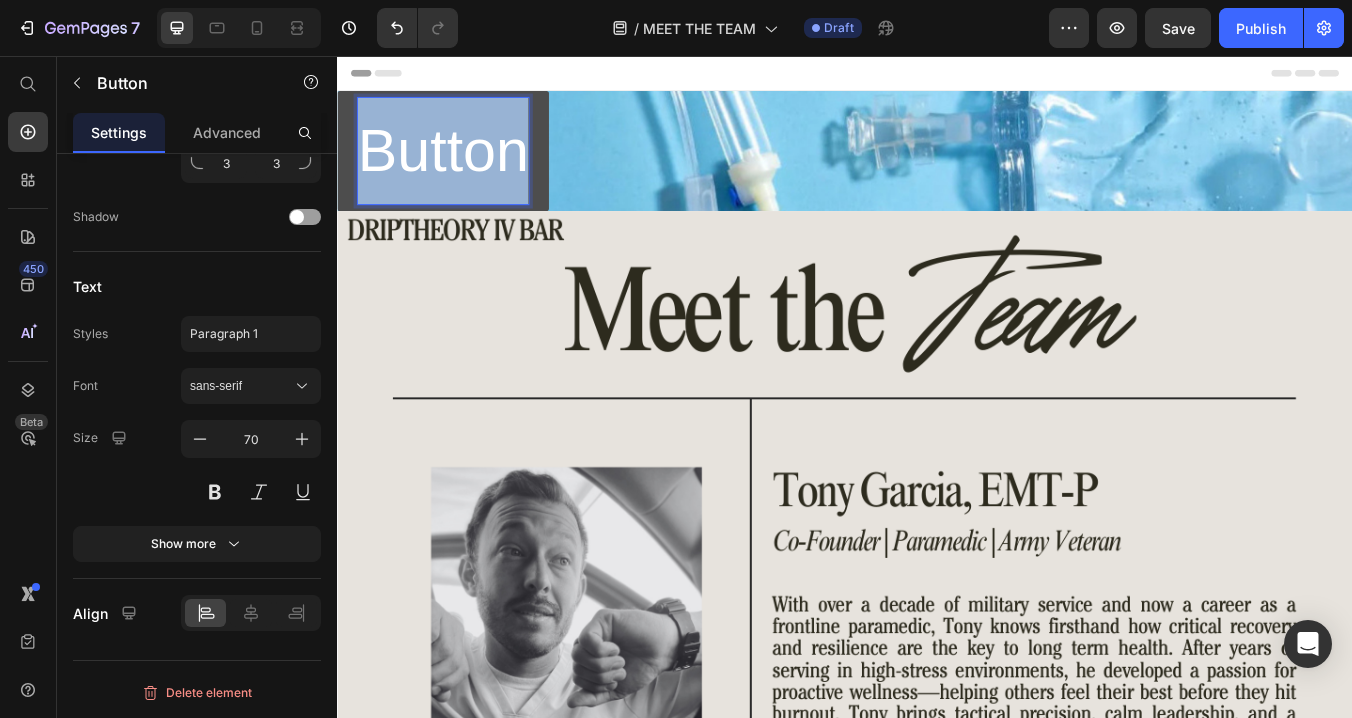 click on "Button" at bounding box center (462, 168) 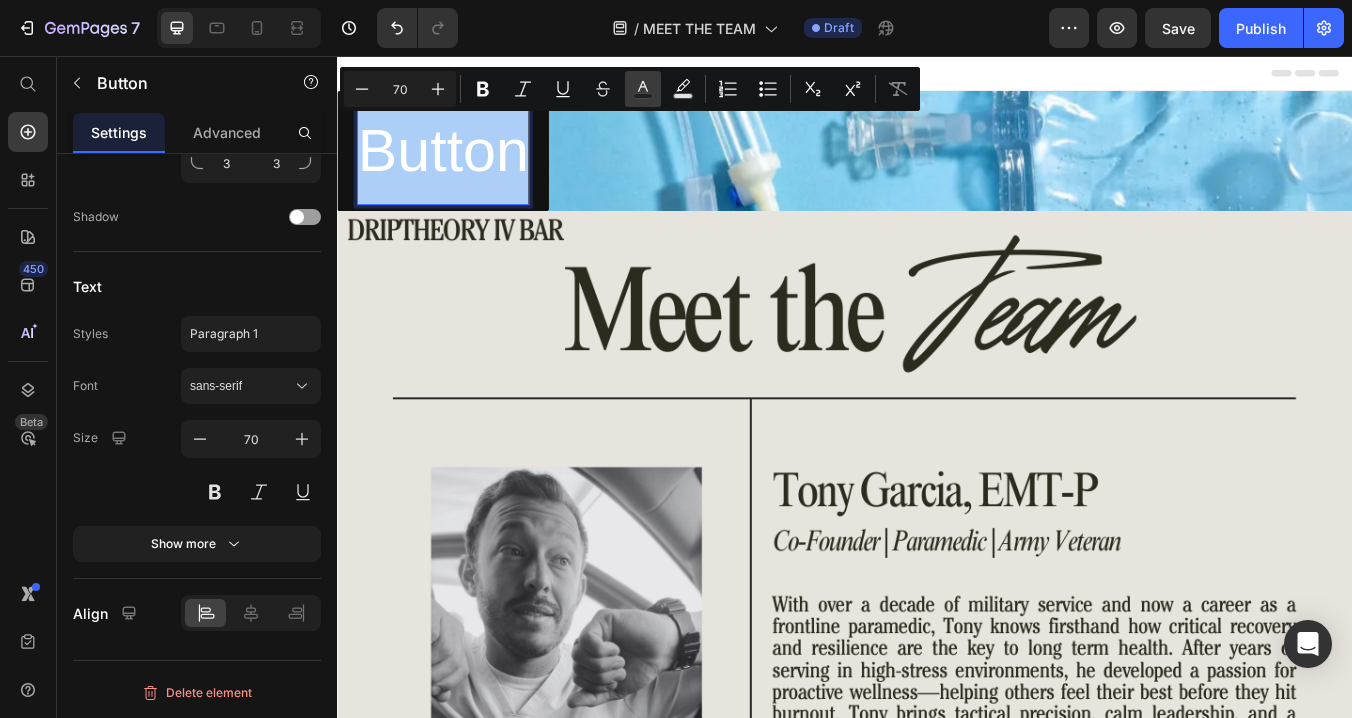 click 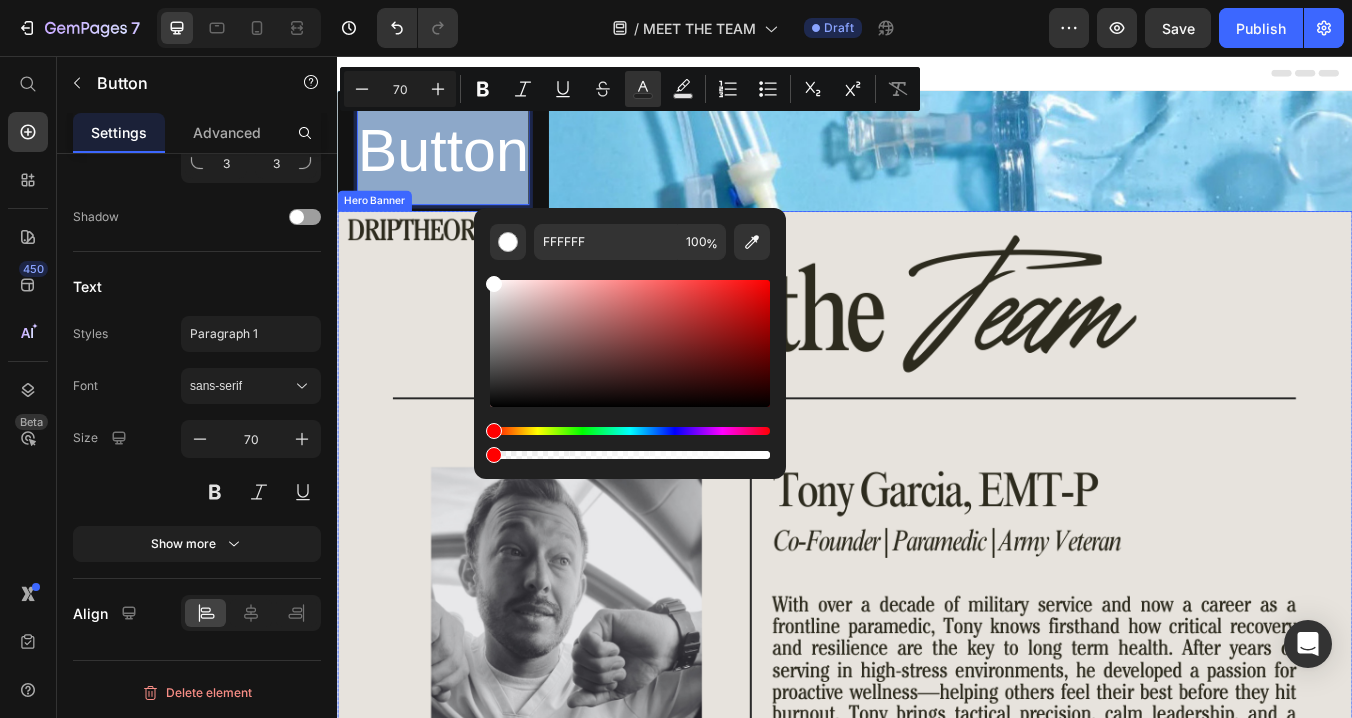 type on "0" 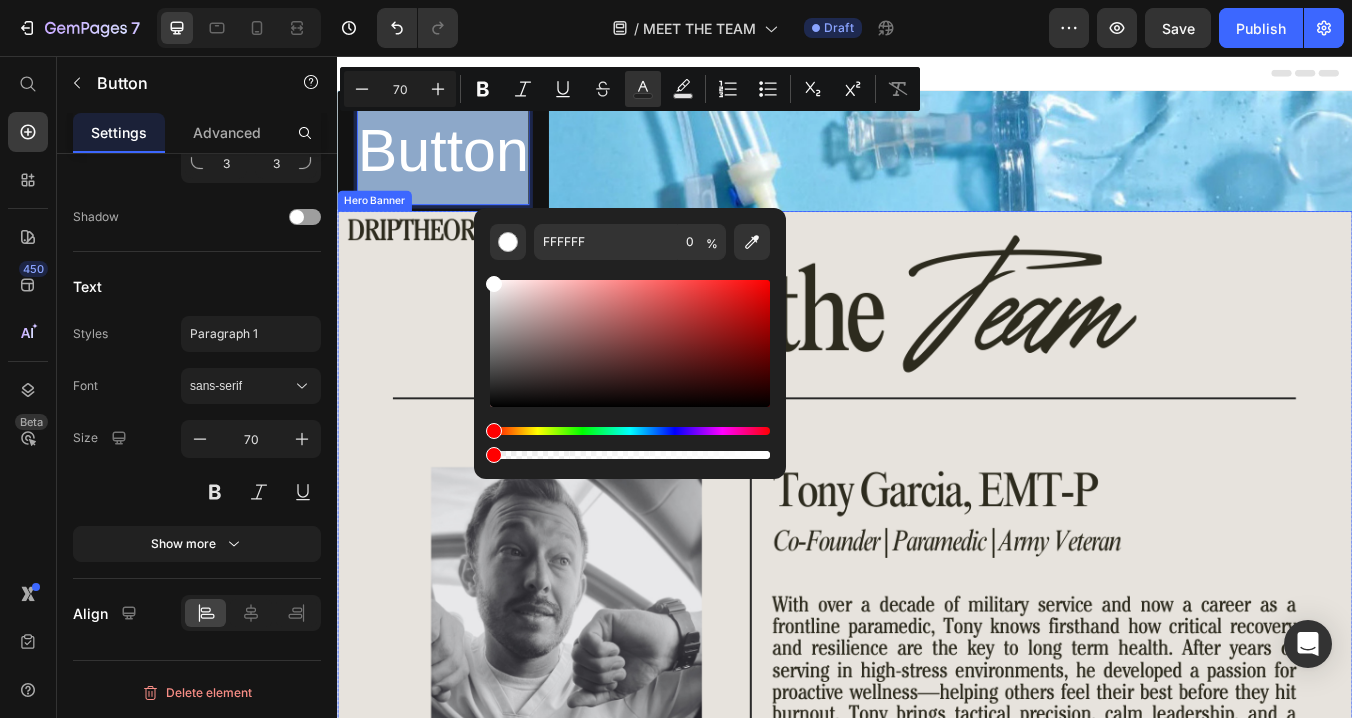 drag, startPoint x: 1101, startPoint y: 511, endPoint x: 346, endPoint y: 558, distance: 756.4615 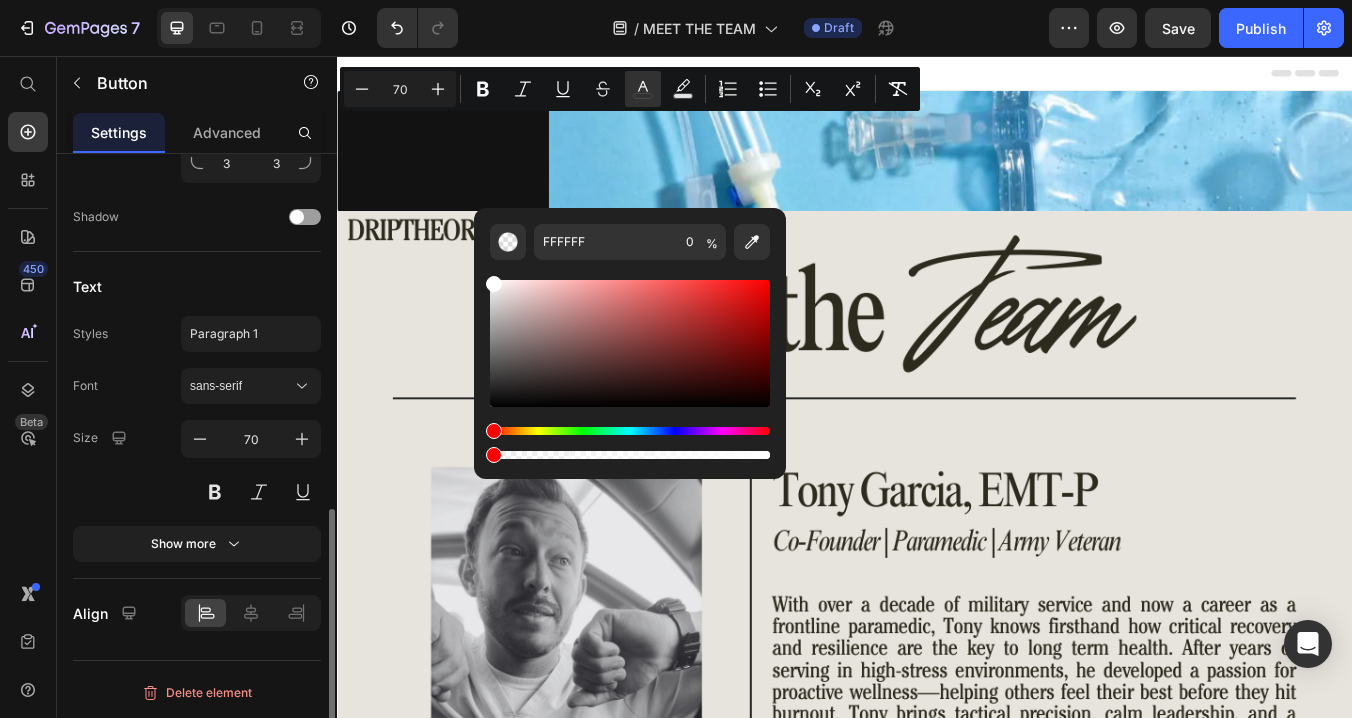 click on "Text Styles Paragraph 1 Font sans-serif Size 70 Show more" 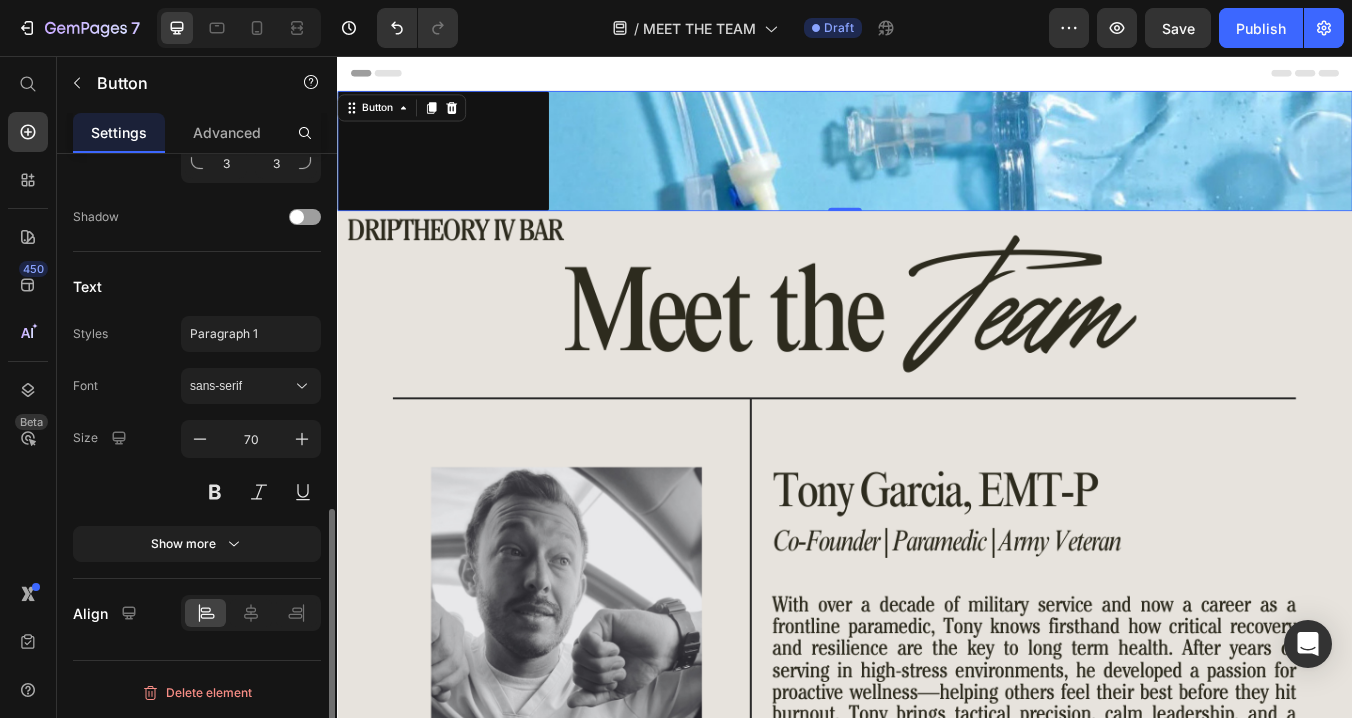 click on "Text" at bounding box center (197, 286) 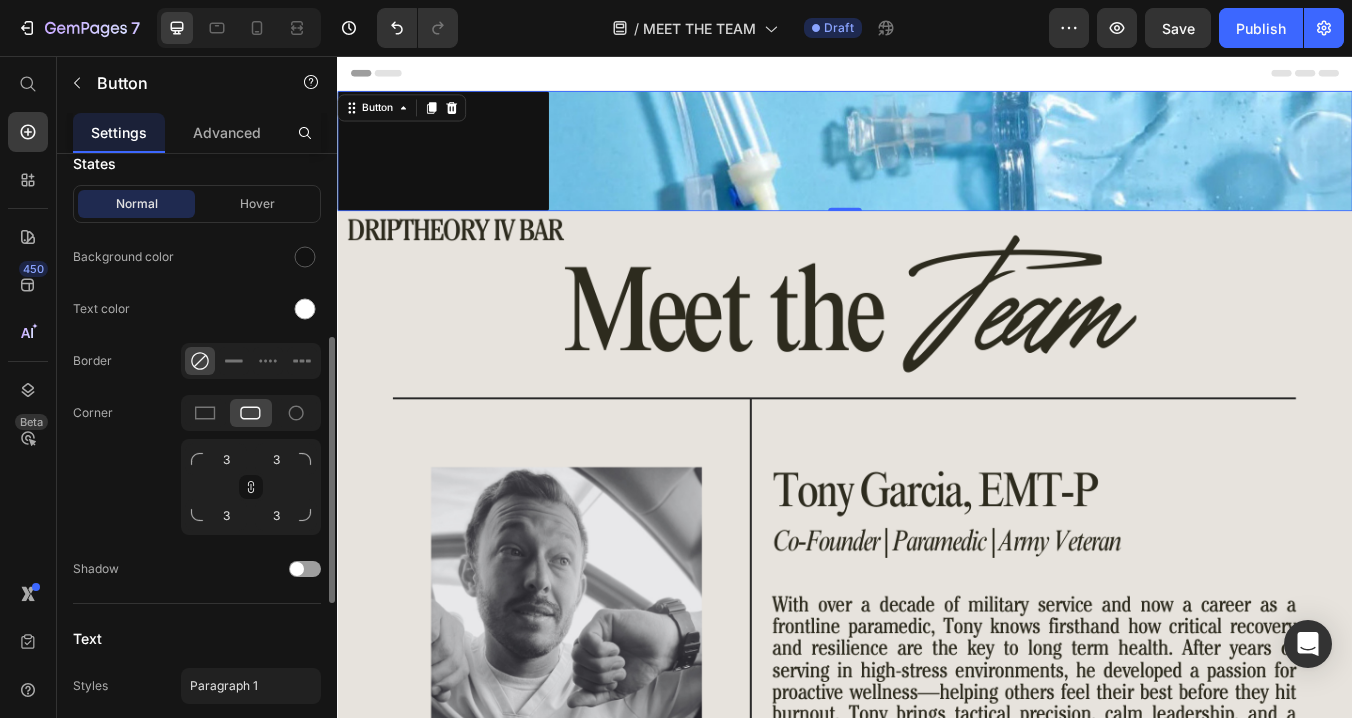 scroll, scrollTop: 824, scrollLeft: 0, axis: vertical 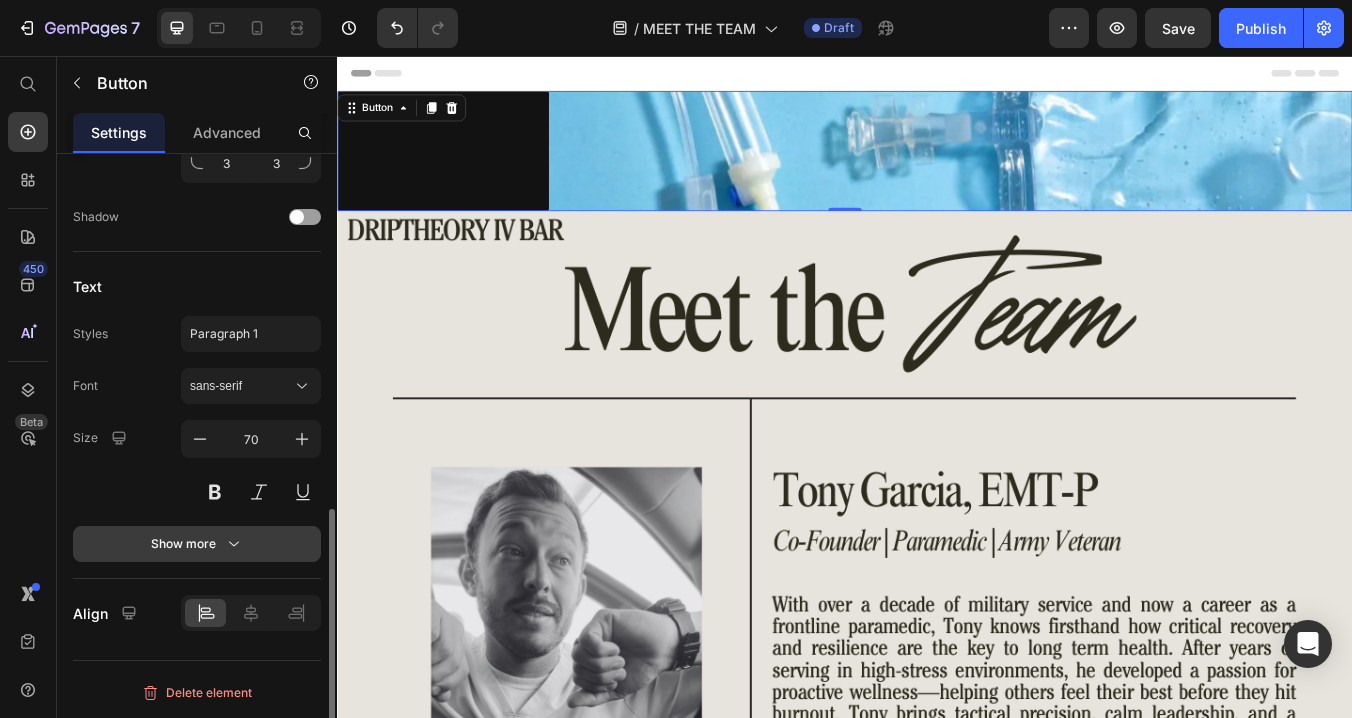 click on "Show more" at bounding box center [197, 544] 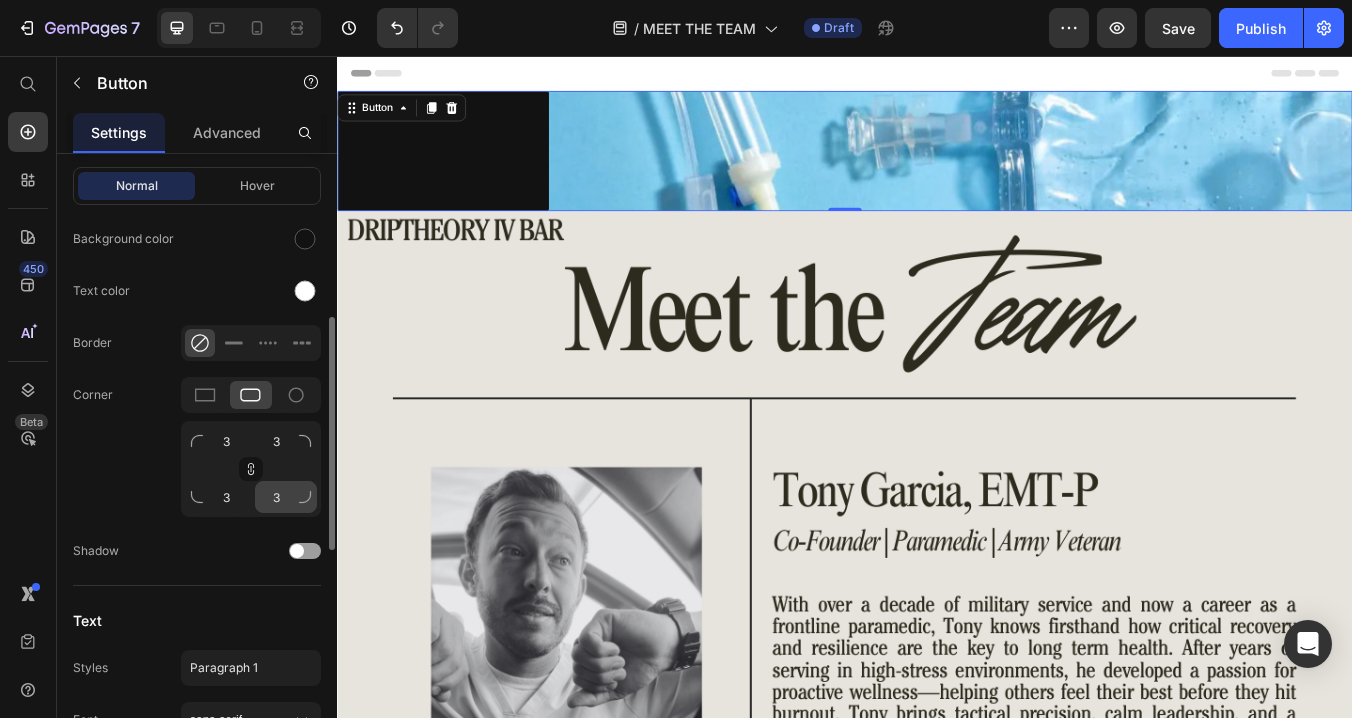 scroll, scrollTop: 341, scrollLeft: 0, axis: vertical 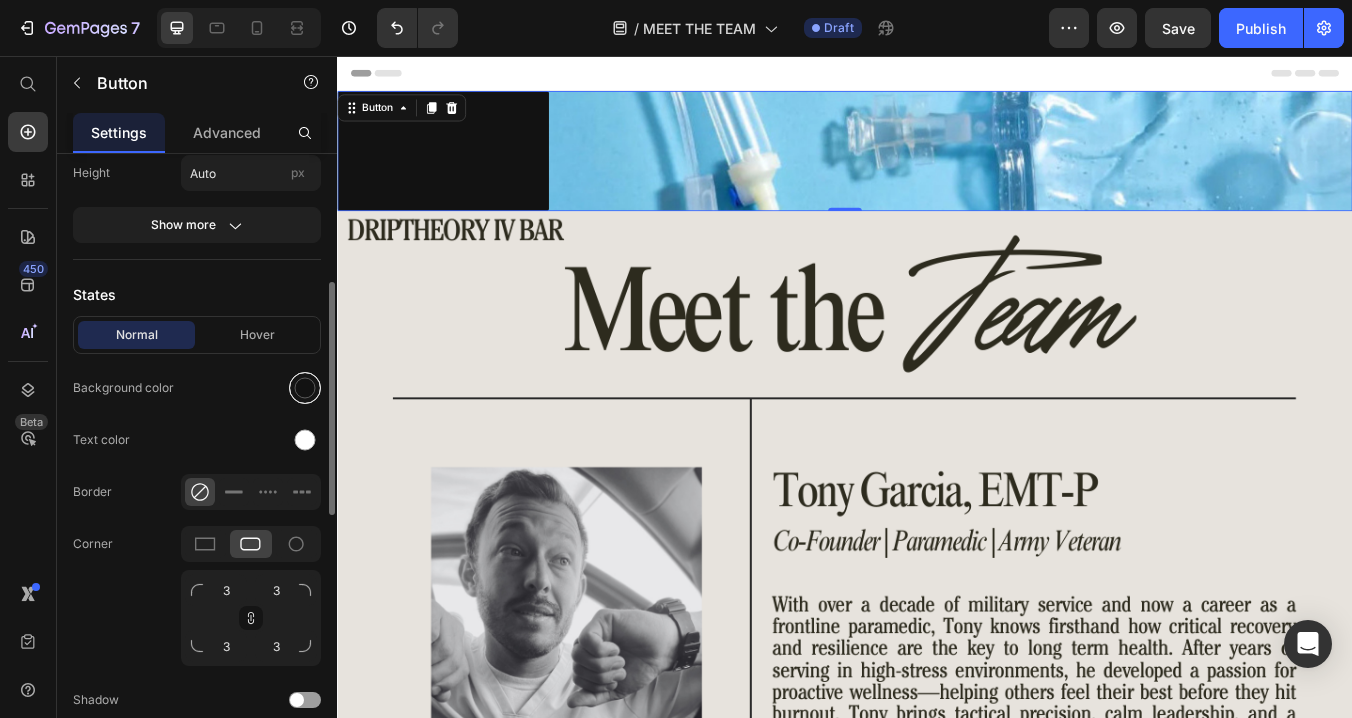 click at bounding box center (305, 388) 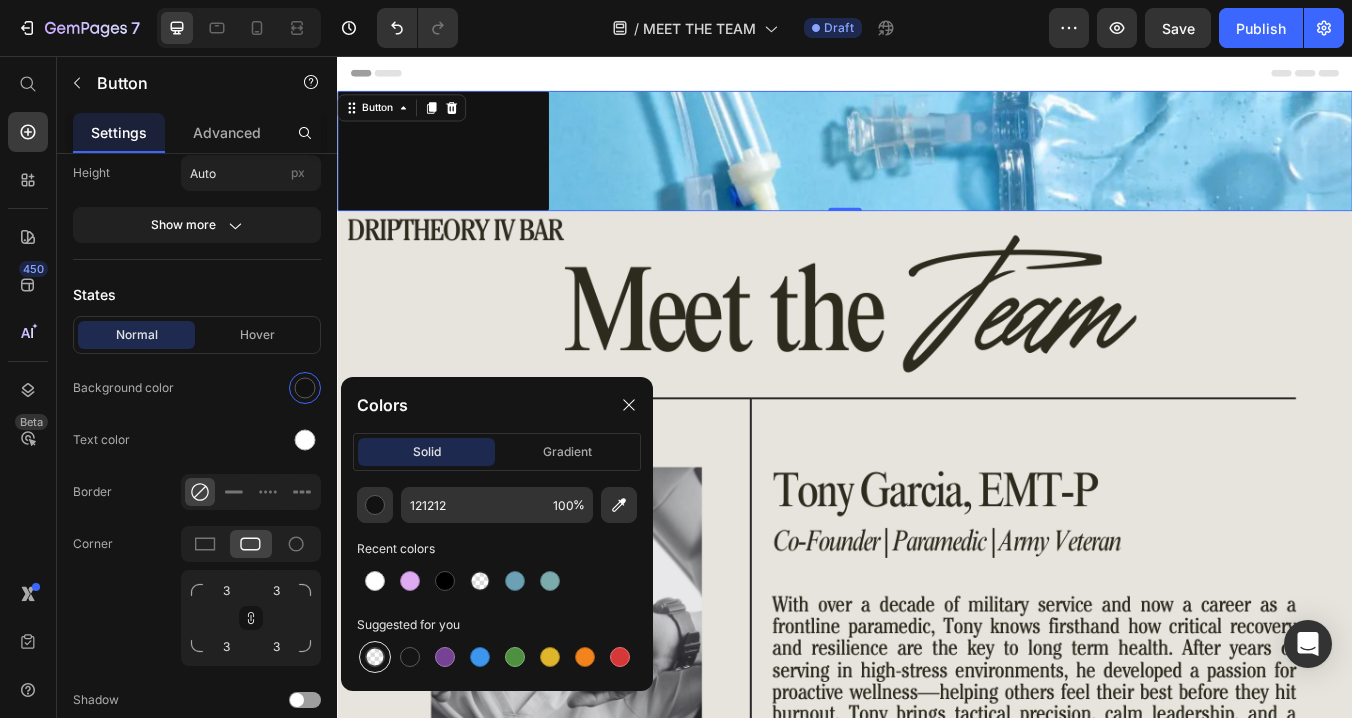 click at bounding box center [375, 657] 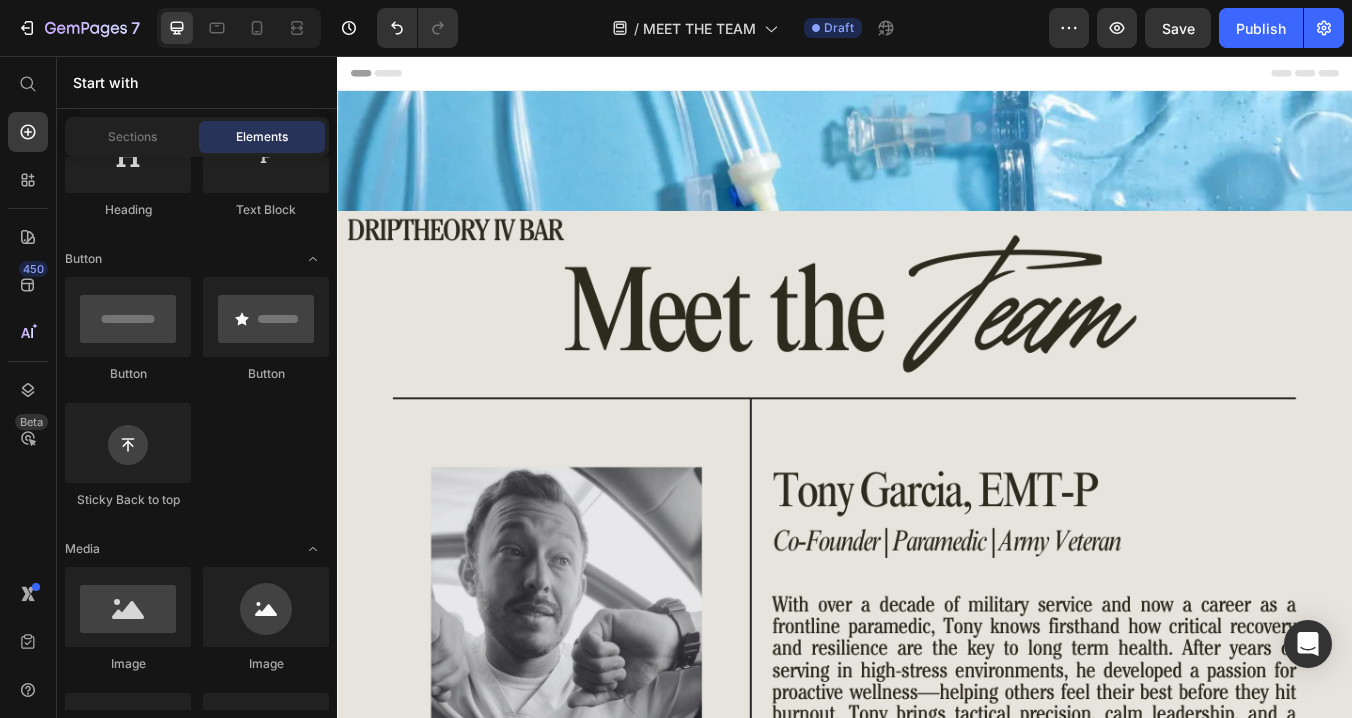 click on "Header" at bounding box center [937, 76] 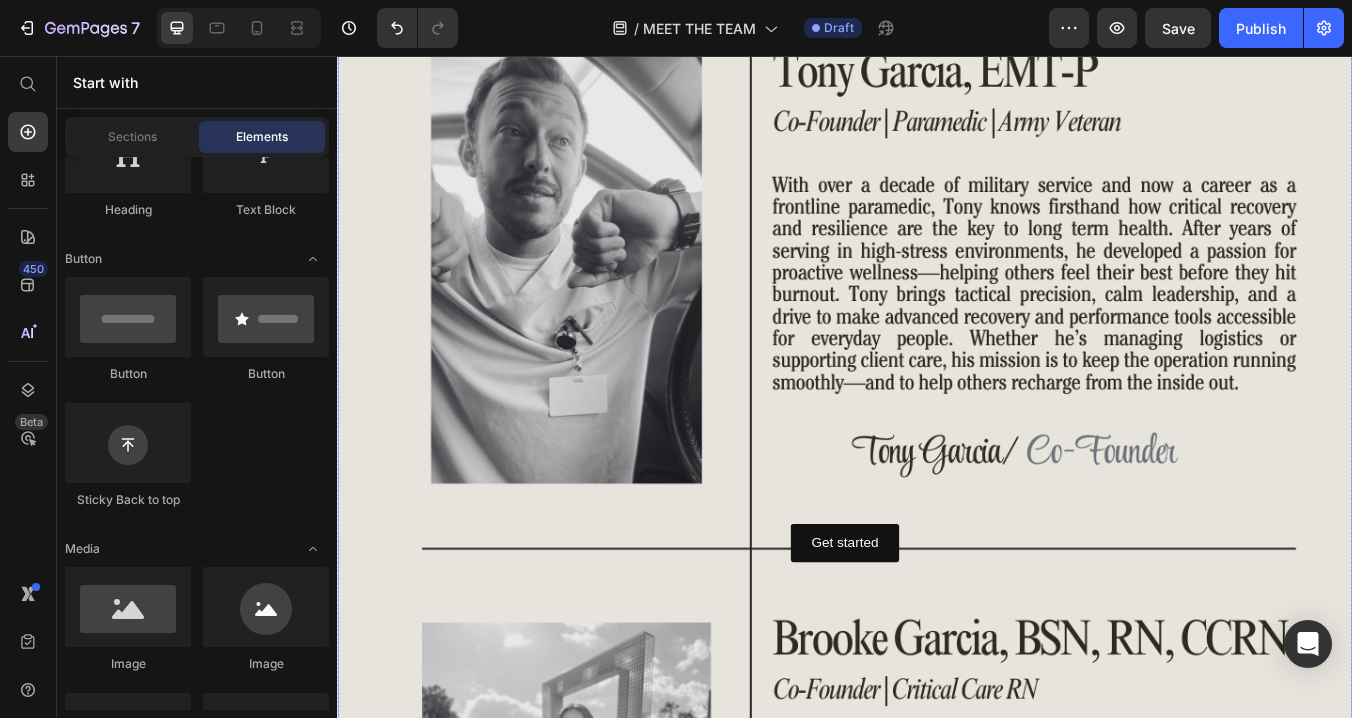 scroll, scrollTop: 0, scrollLeft: 0, axis: both 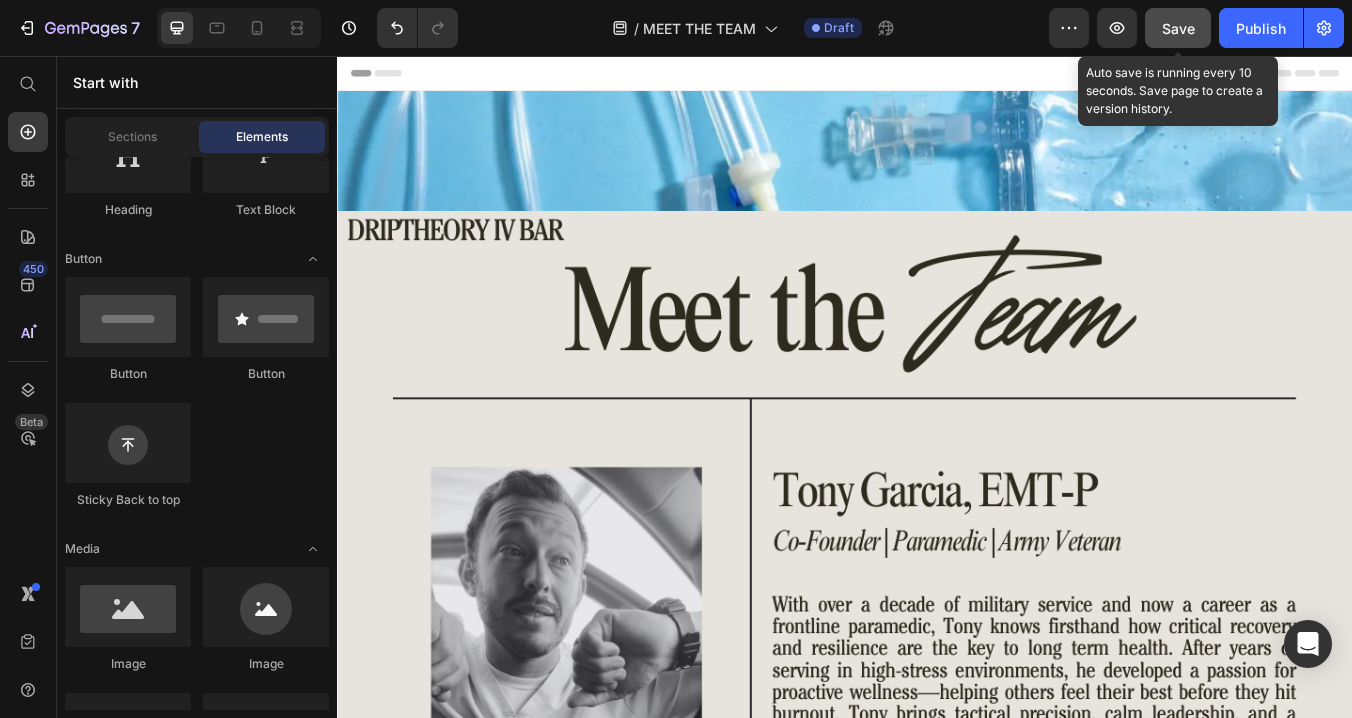 click on "Save" at bounding box center [1178, 28] 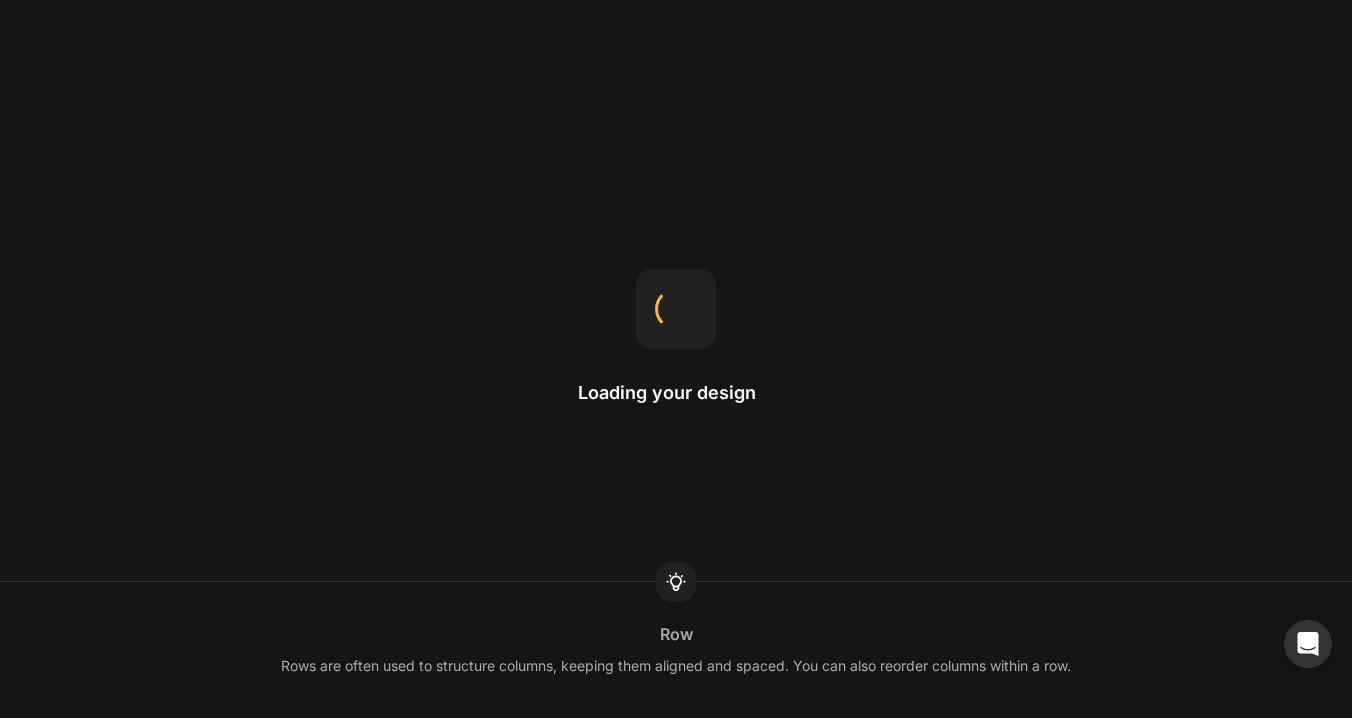 scroll, scrollTop: 0, scrollLeft: 0, axis: both 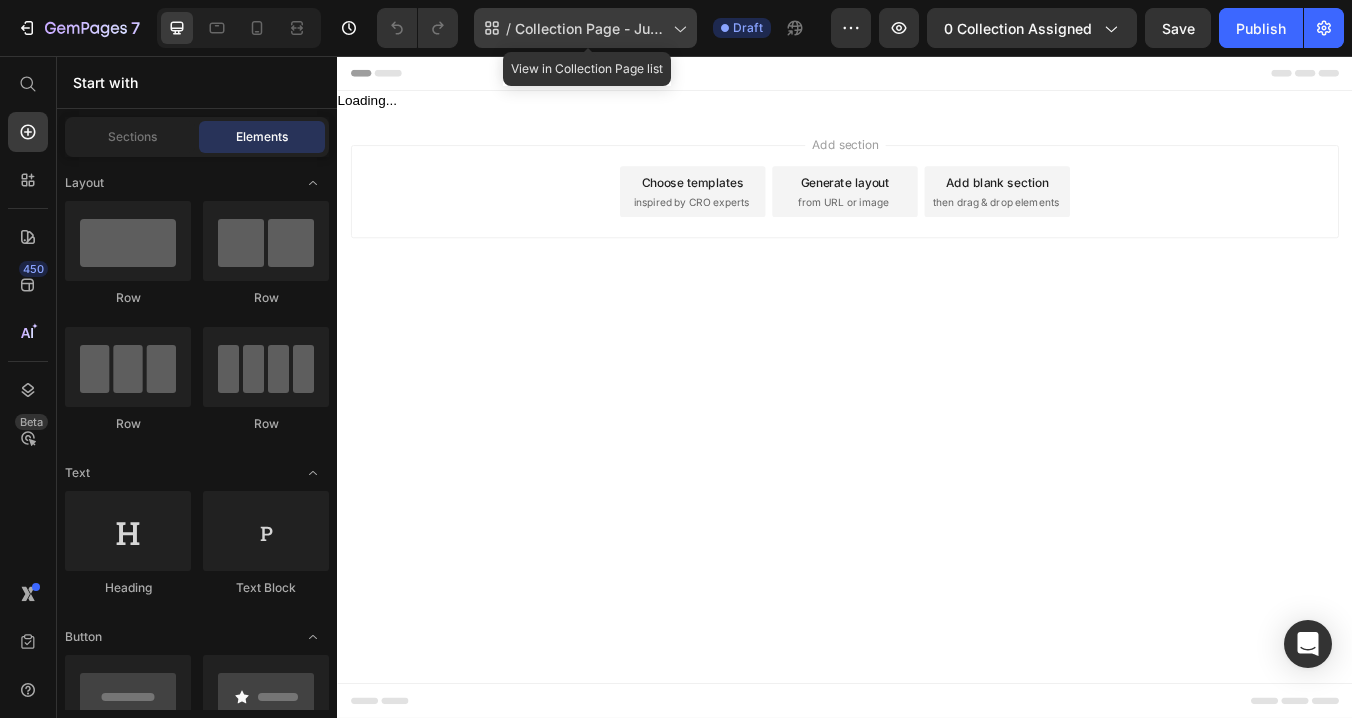 click on "/  Collection Page - Jul 9, 11:52:30" 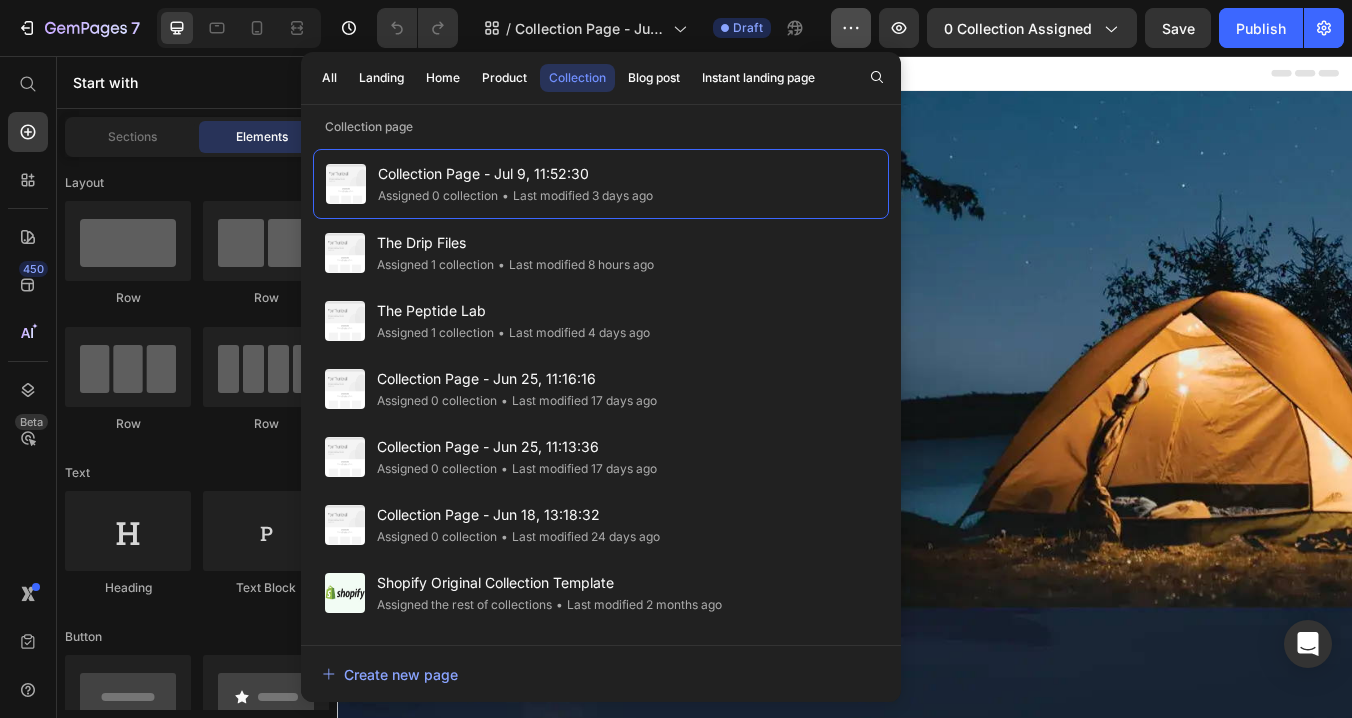 click 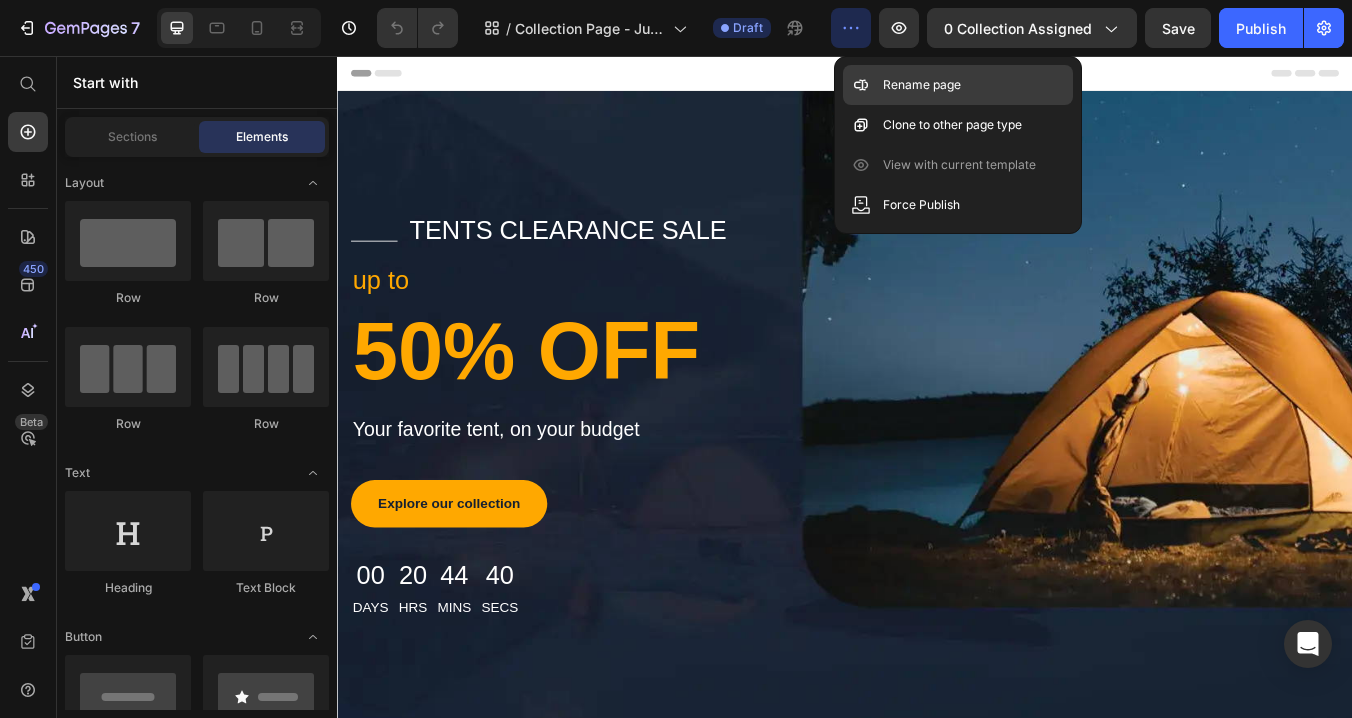click on "Rename page" at bounding box center (922, 85) 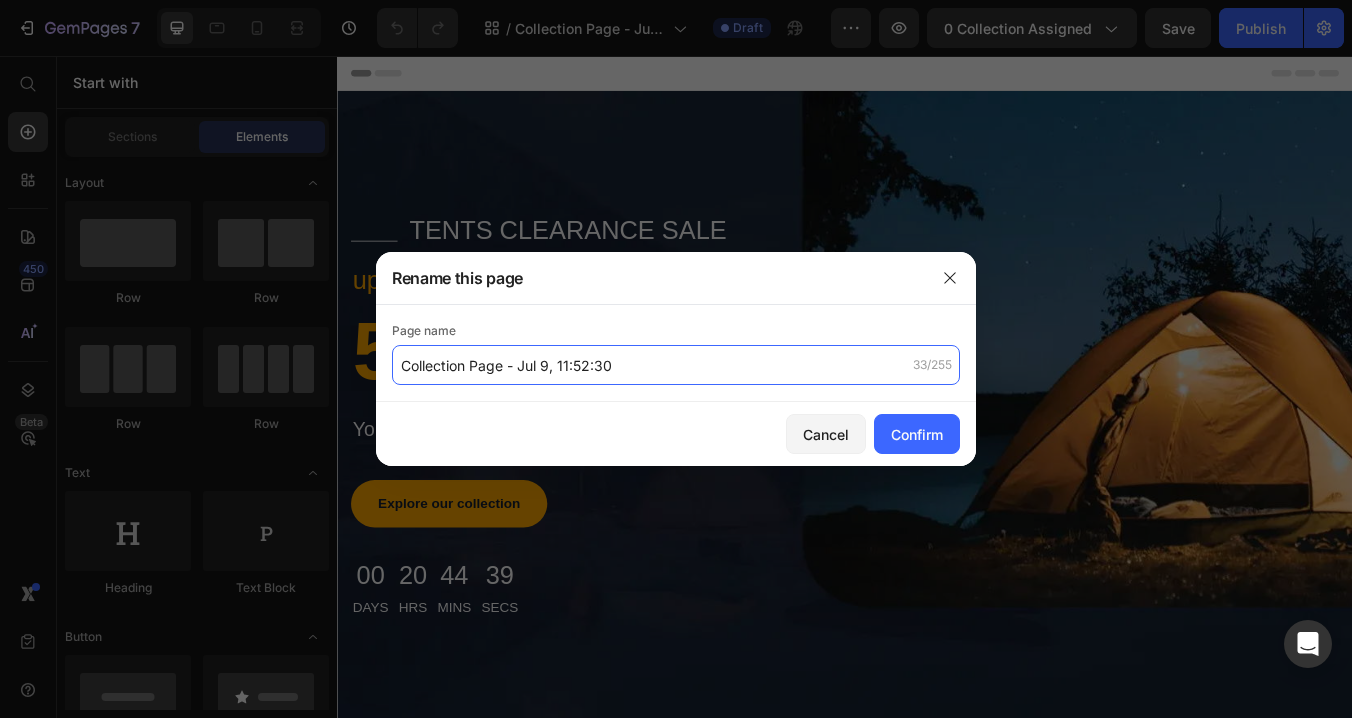 click on "Collection Page - Jul 9, 11:52:30" 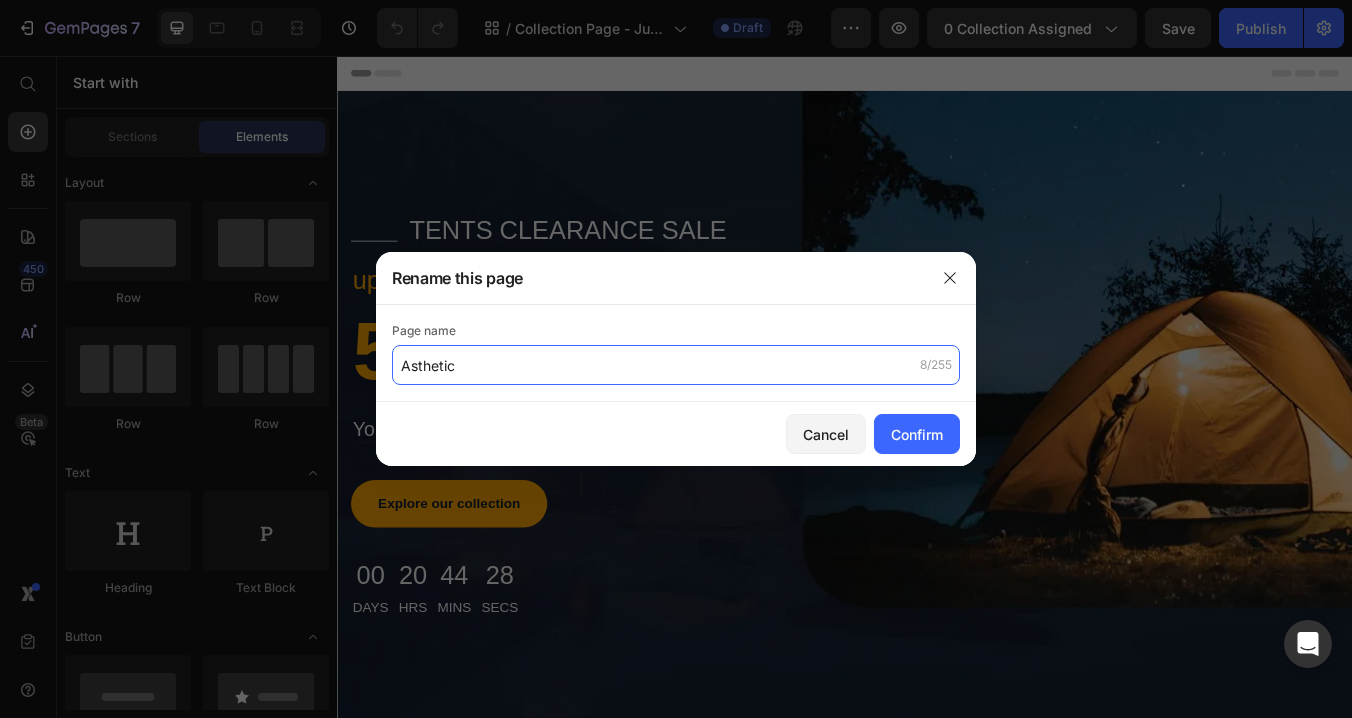 click on "Asthetic" 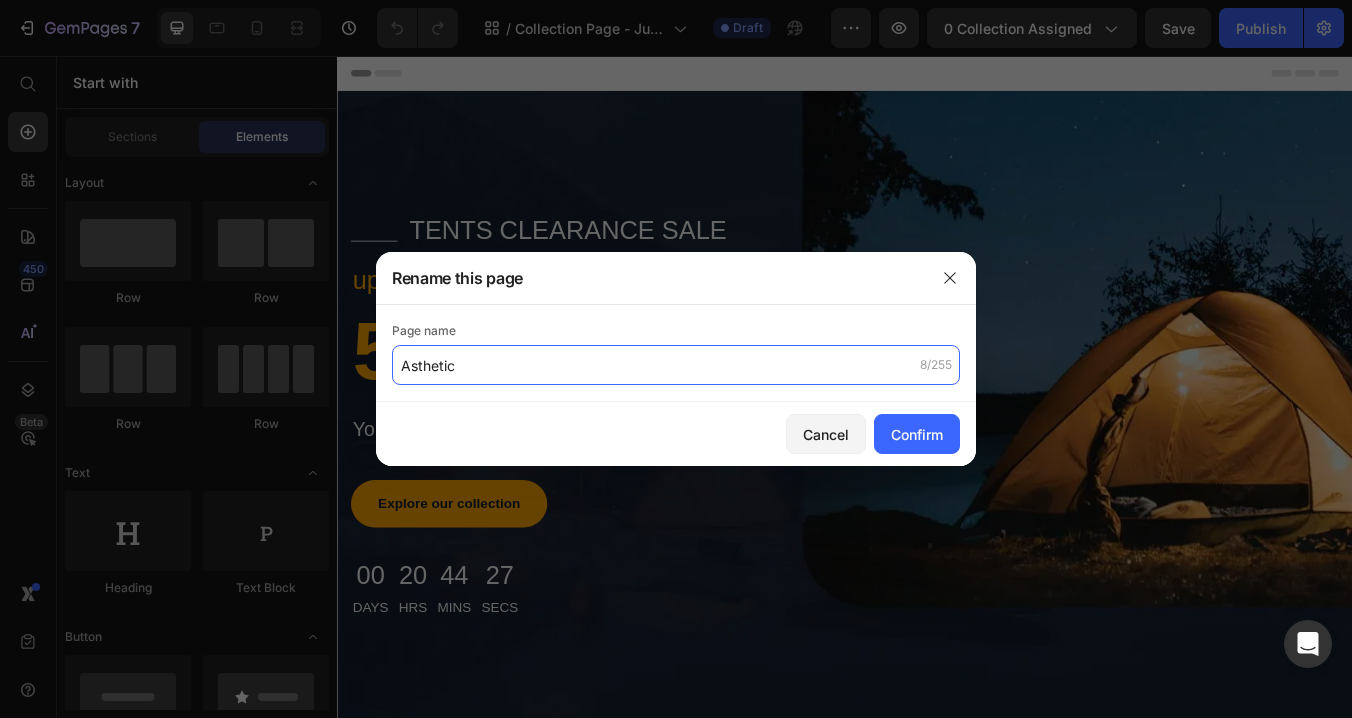 click on "Asthetic" 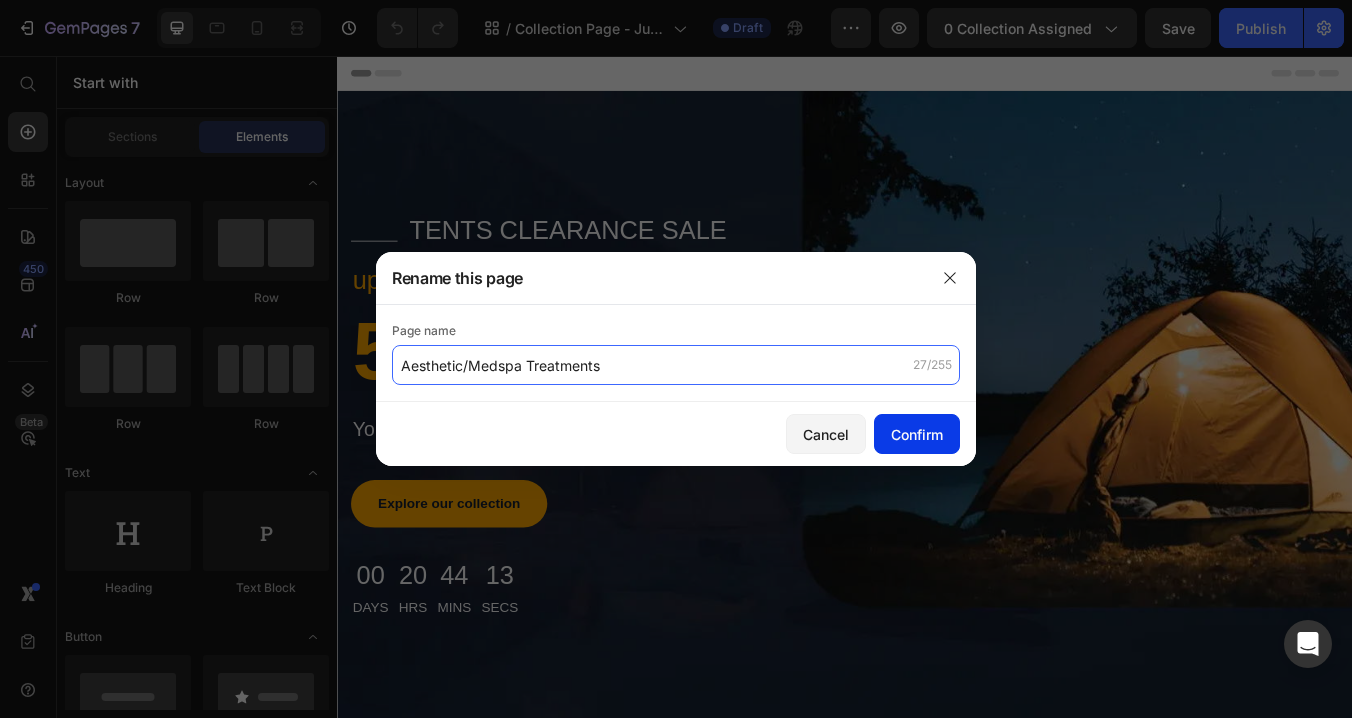 type on "Aesthetic/Medspa Treatments" 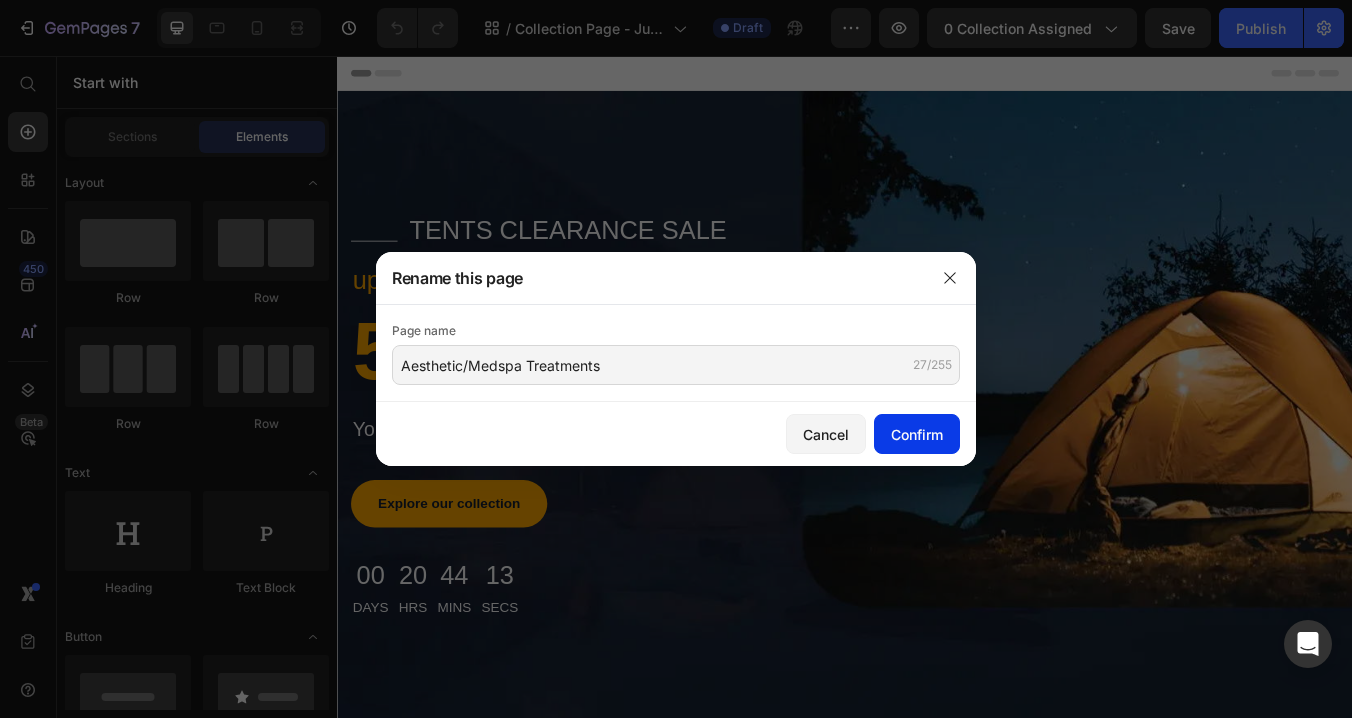 click on "Confirm" at bounding box center (917, 434) 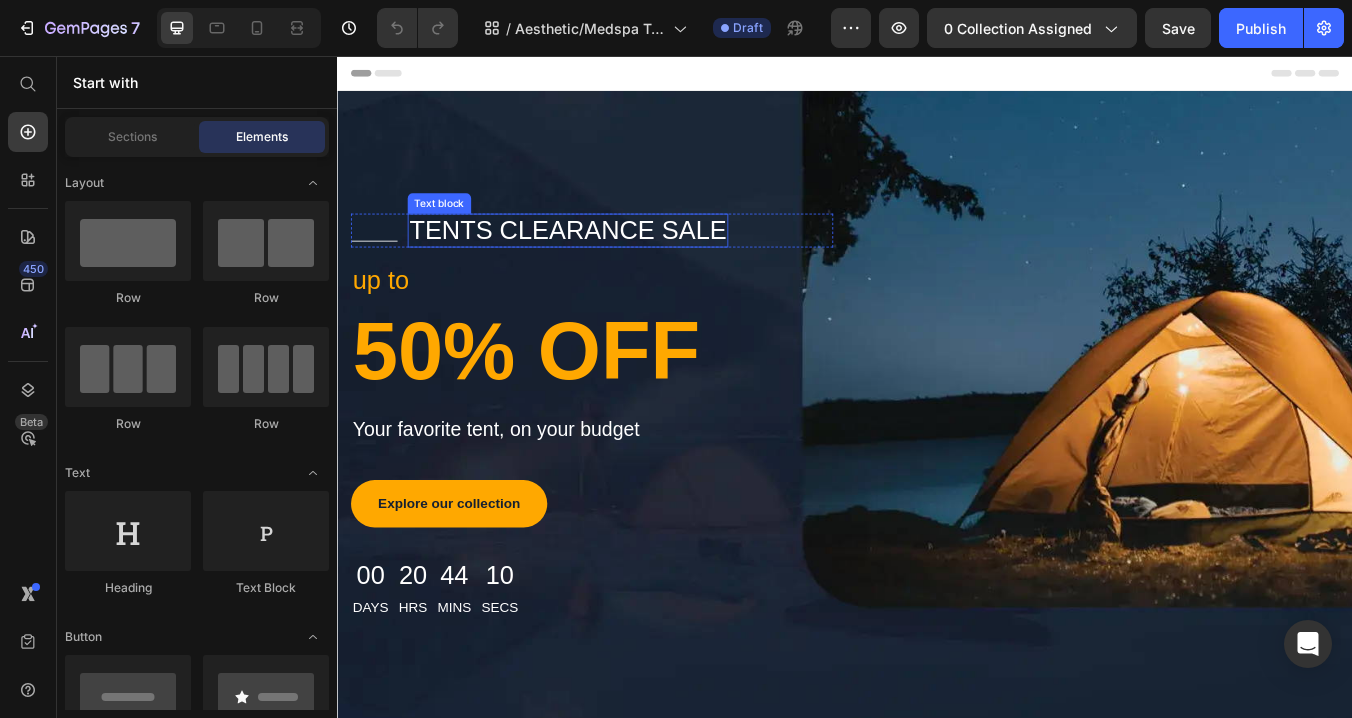 click on "tents clearance sale" at bounding box center [609, 262] 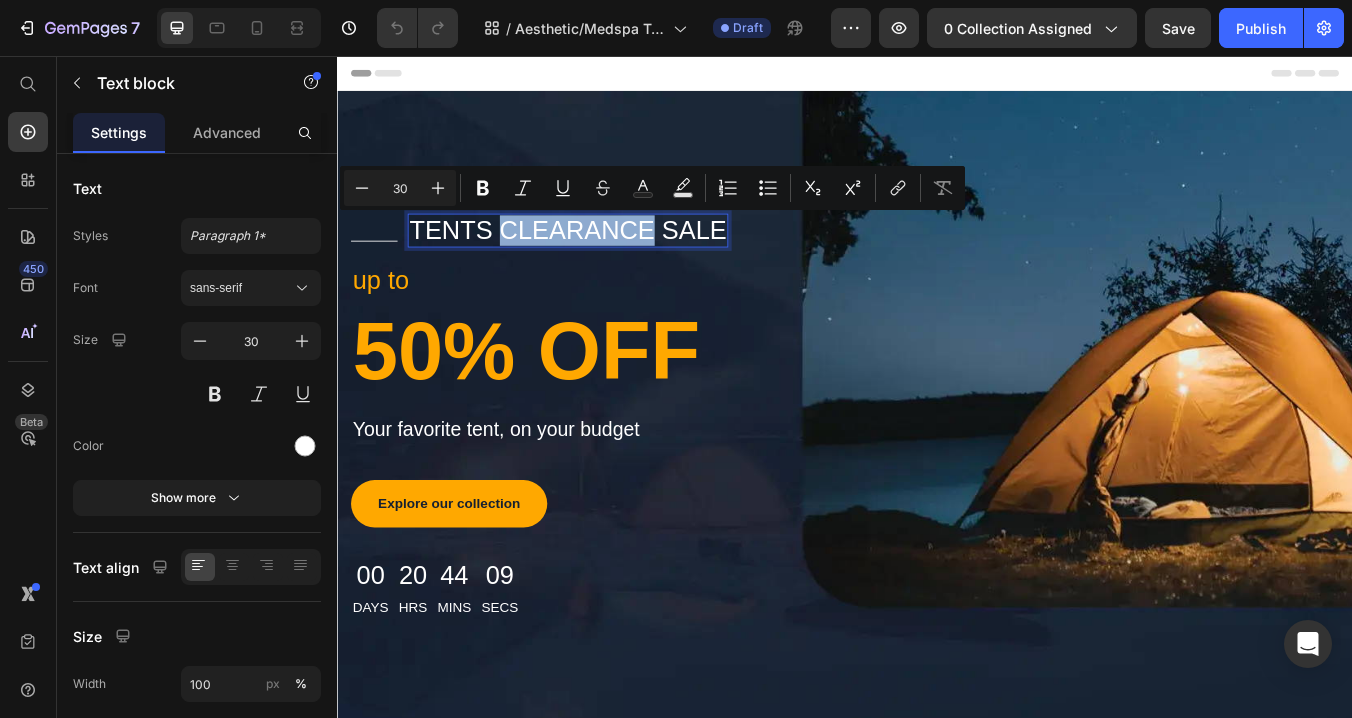 click on "tents clearance sale" at bounding box center [609, 262] 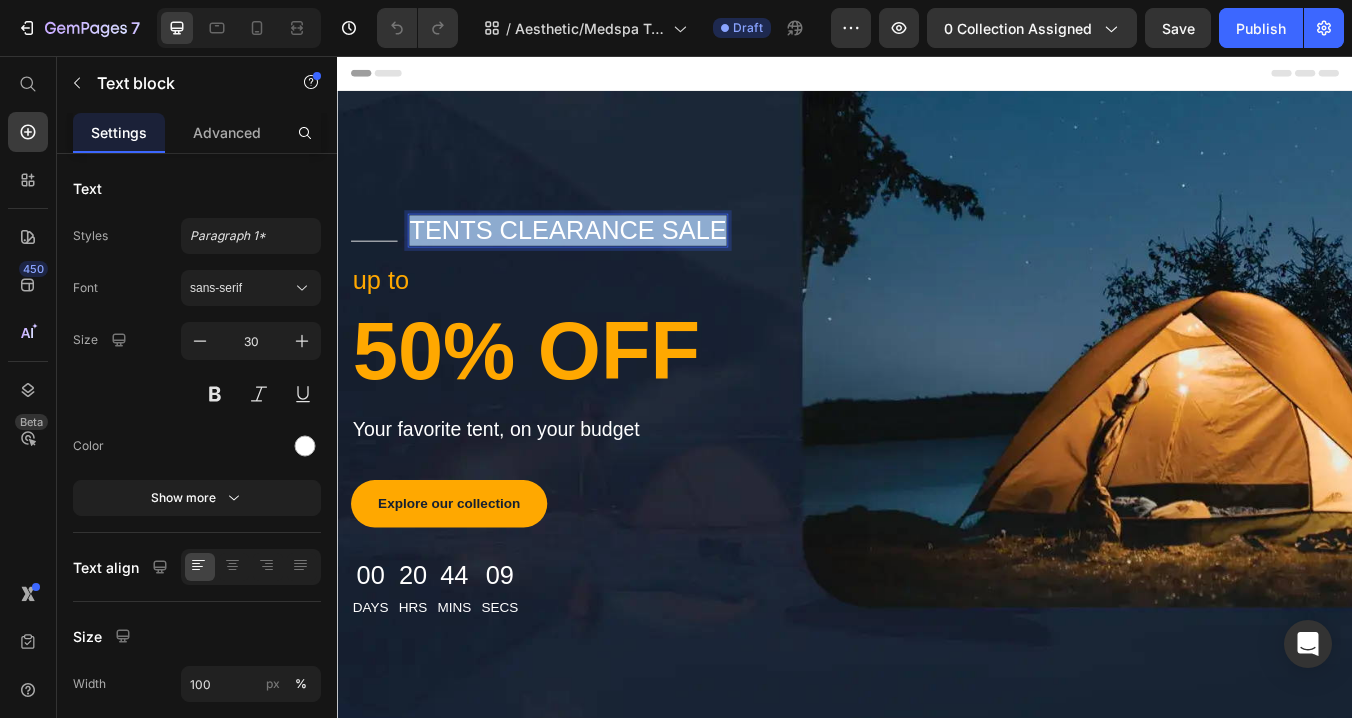 click on "tents clearance sale" at bounding box center [609, 262] 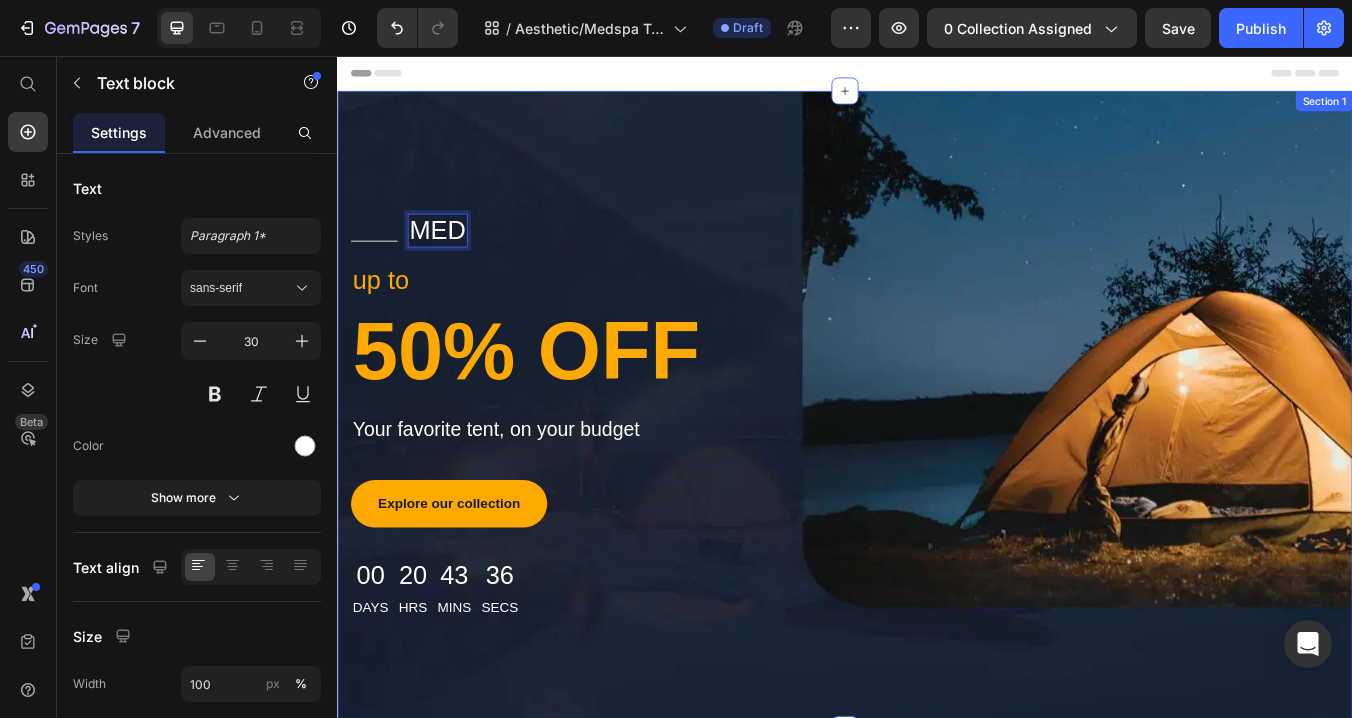 click on "Title Line MED Text block   0 Row up to Text block 50% OFF   Heading Your favorite tent, on your budget  Text block Explore our collection Button 00 Days 20 Hrs 43 Mins 36 Secs Countdown Timer Row Row Section 1" at bounding box center (937, 474) 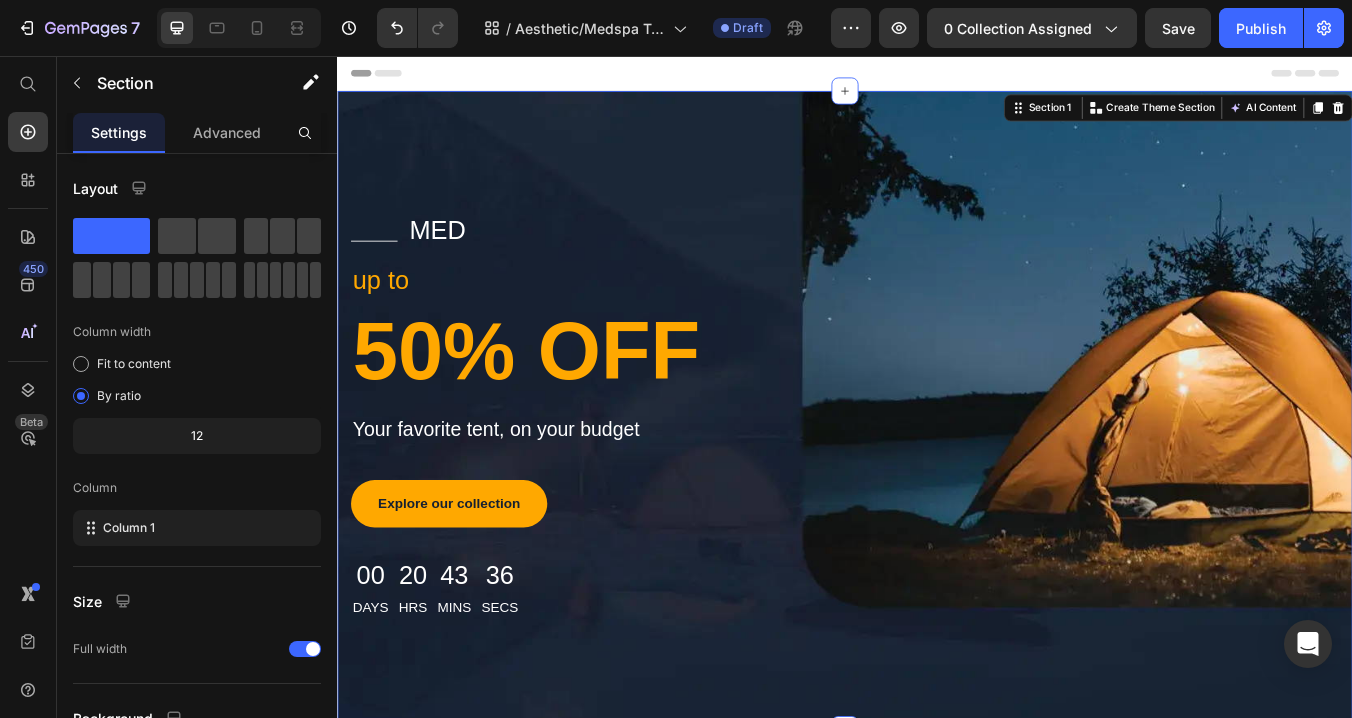 click on "MED" at bounding box center [455, 262] 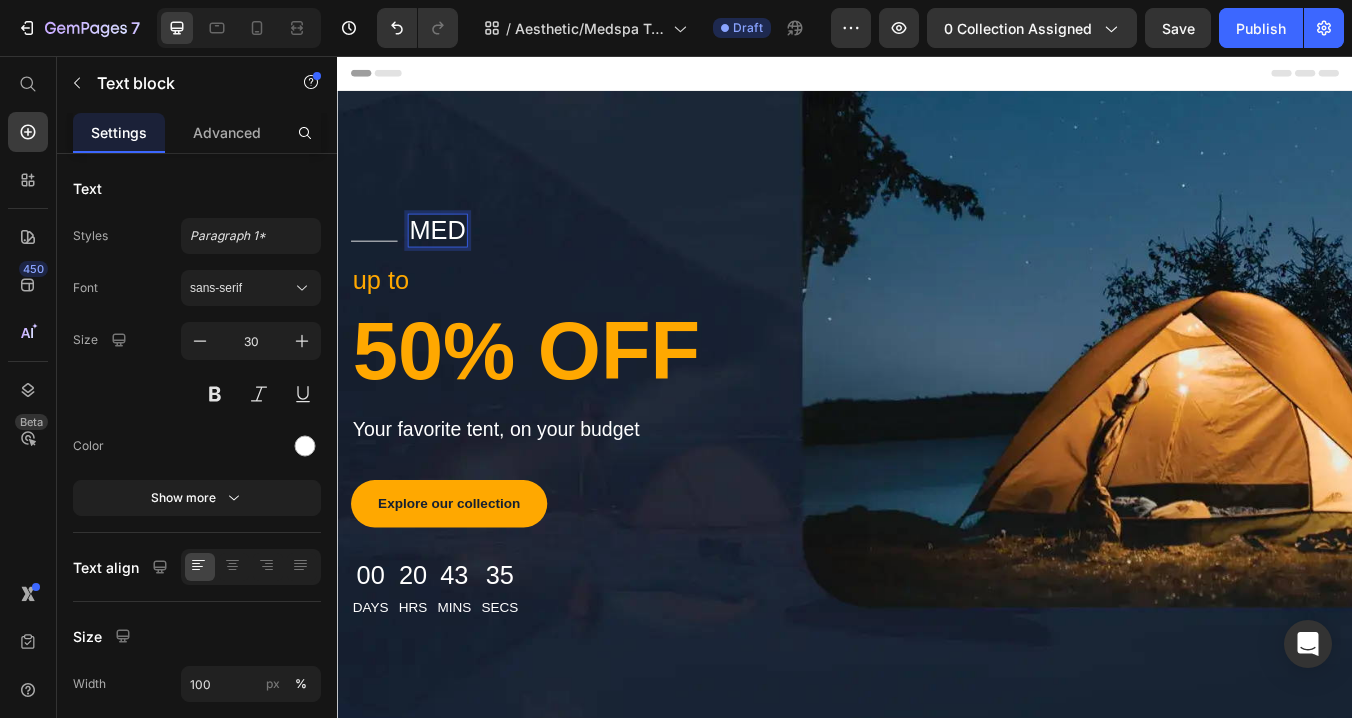 click on "MED" at bounding box center [455, 262] 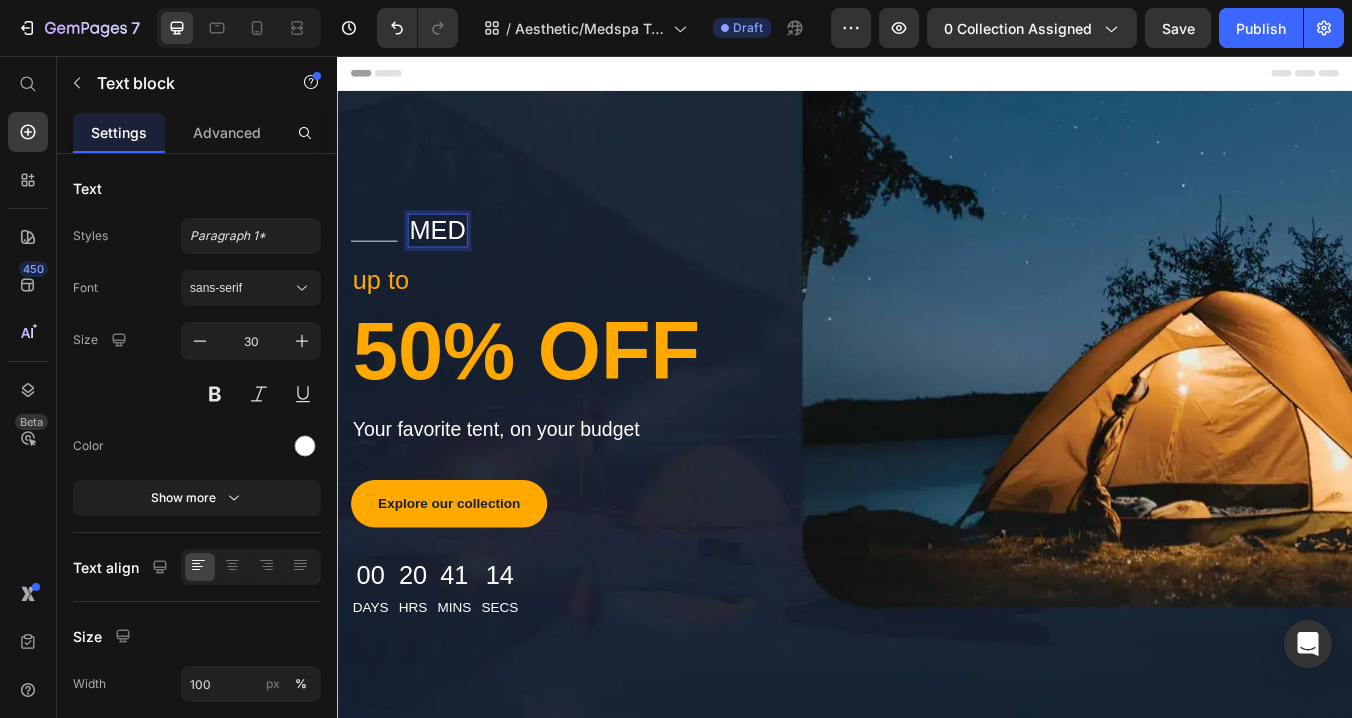 click on "MED" at bounding box center (455, 262) 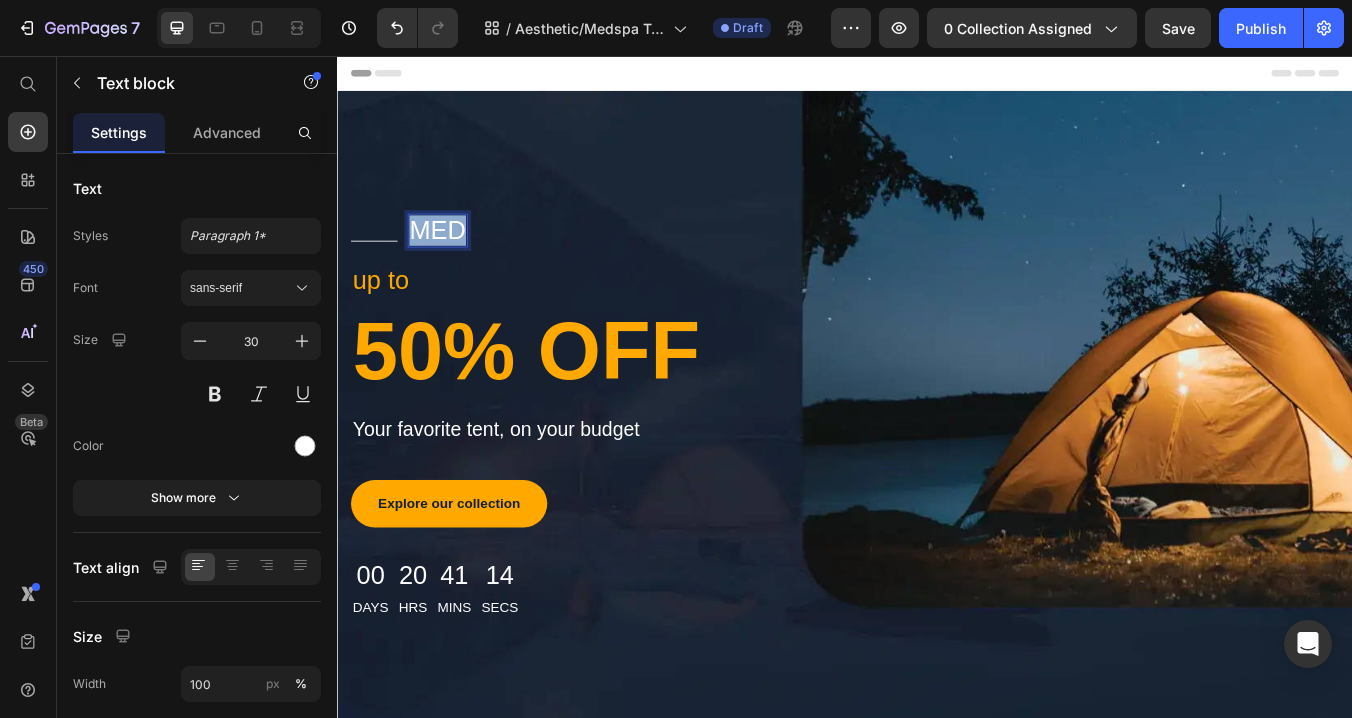 click on "MED" at bounding box center (455, 262) 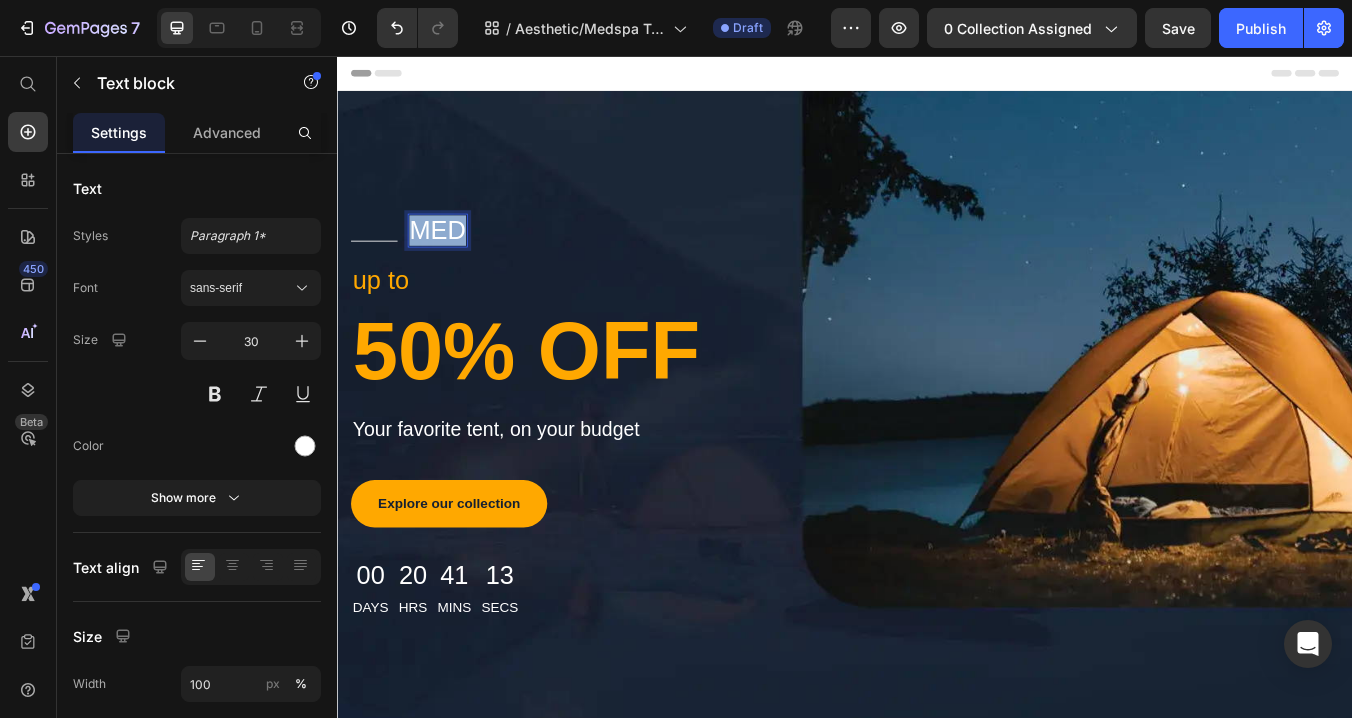 click on "MED" at bounding box center (455, 262) 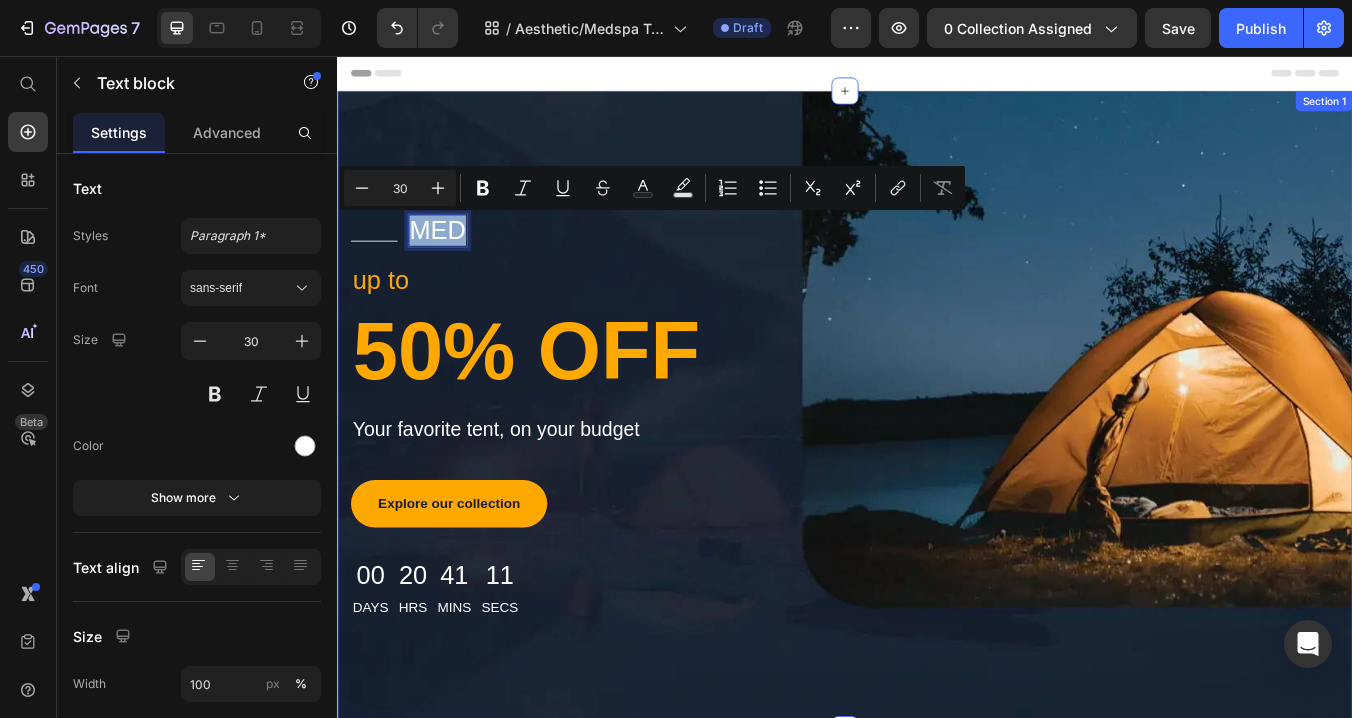 click on "Title Line MED Text block   0 Row up to Text block 50% OFF   Heading Your favorite tent, on your budget  Text block Explore our collection Button 00 Days 20 Hrs 41 Mins 11 Secs Countdown Timer Row Row Section 1" at bounding box center (937, 474) 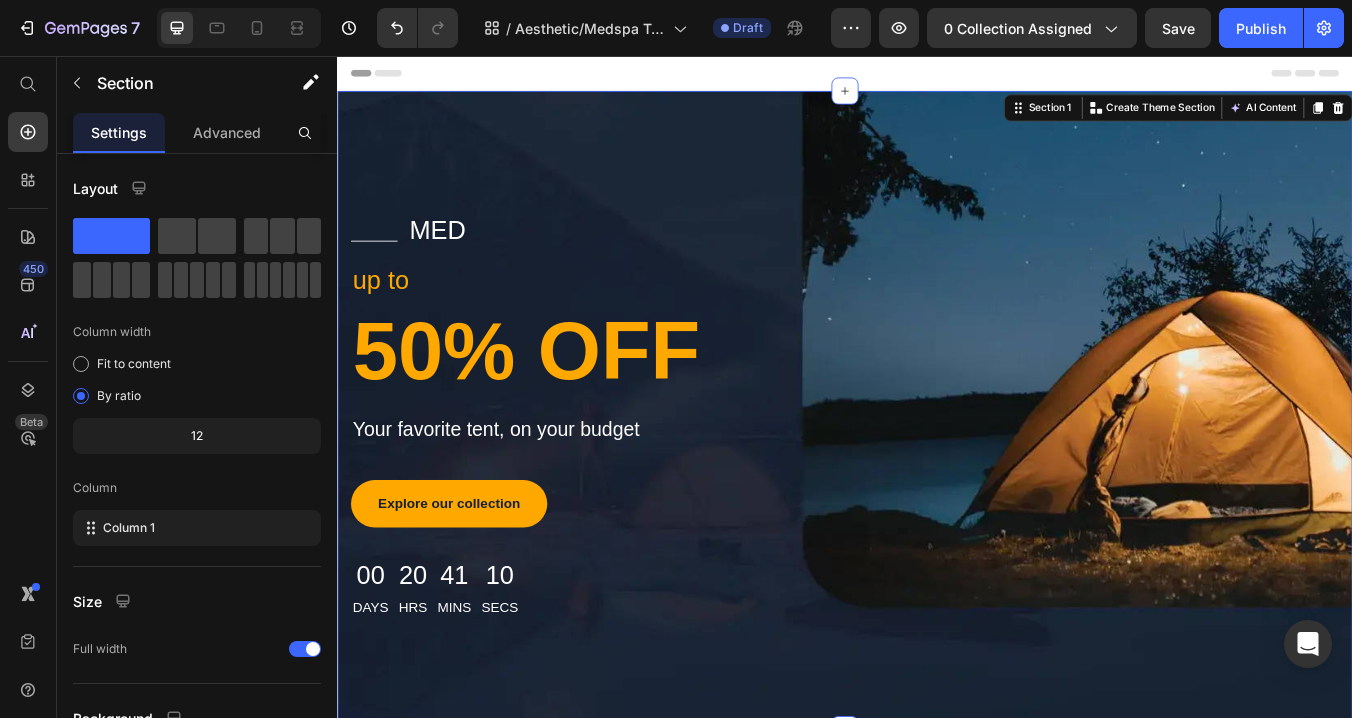 click on "Title Line MED Text block Row up to Text block 50% OFF   Heading Your favorite tent, on your budget  Text block Explore our collection Button 00 Days 20 Hrs 41 Mins 10 Secs Countdown Timer Row Row Section 1   Create Theme Section AI Content Write with GemAI What would you like to describe here? Tone and Voice Persuasive Product Neuromodulators Show more Generate" at bounding box center (937, 474) 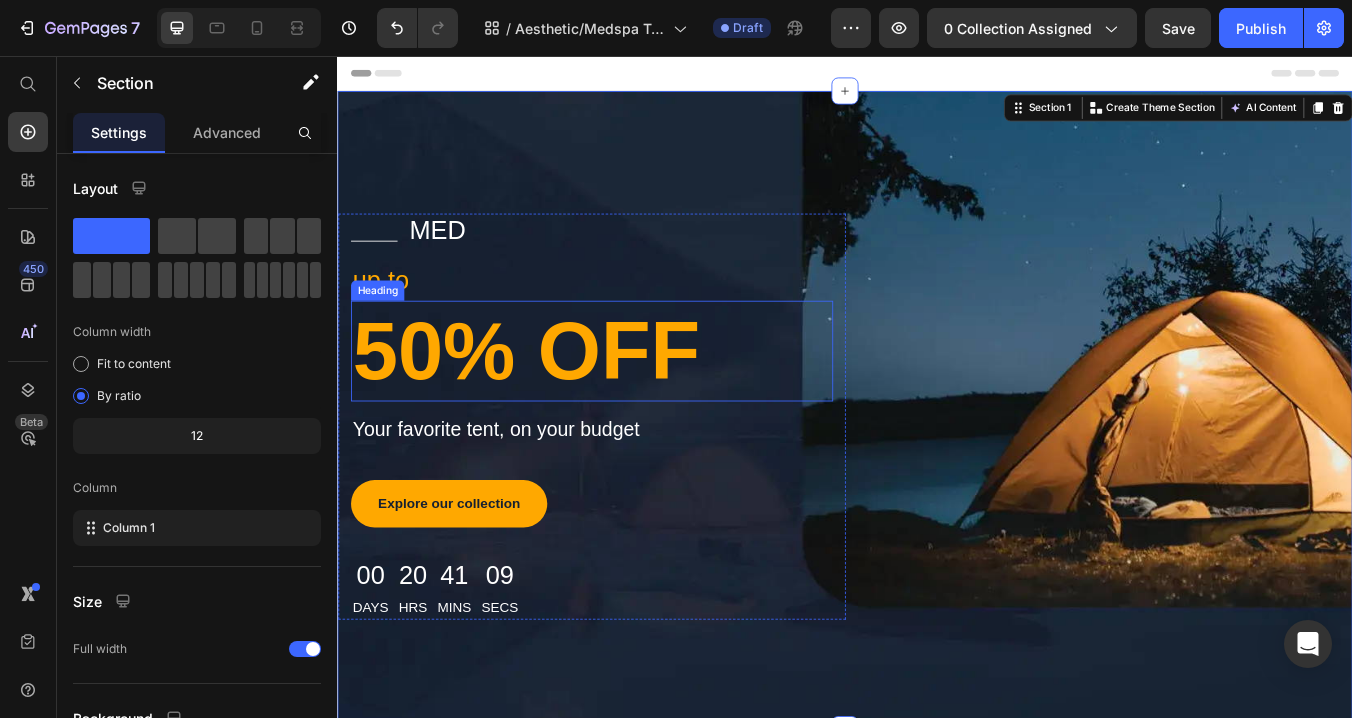 click on "50% OFF" at bounding box center [638, 404] 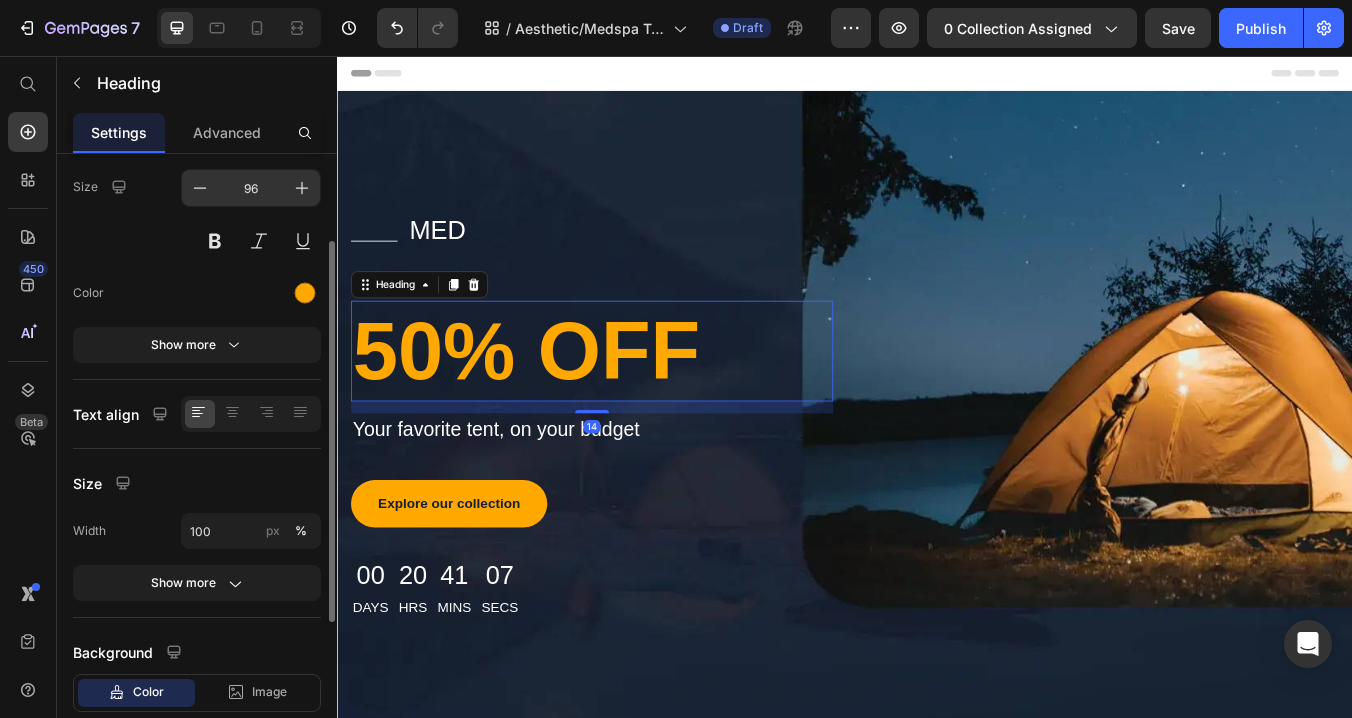 scroll, scrollTop: 0, scrollLeft: 0, axis: both 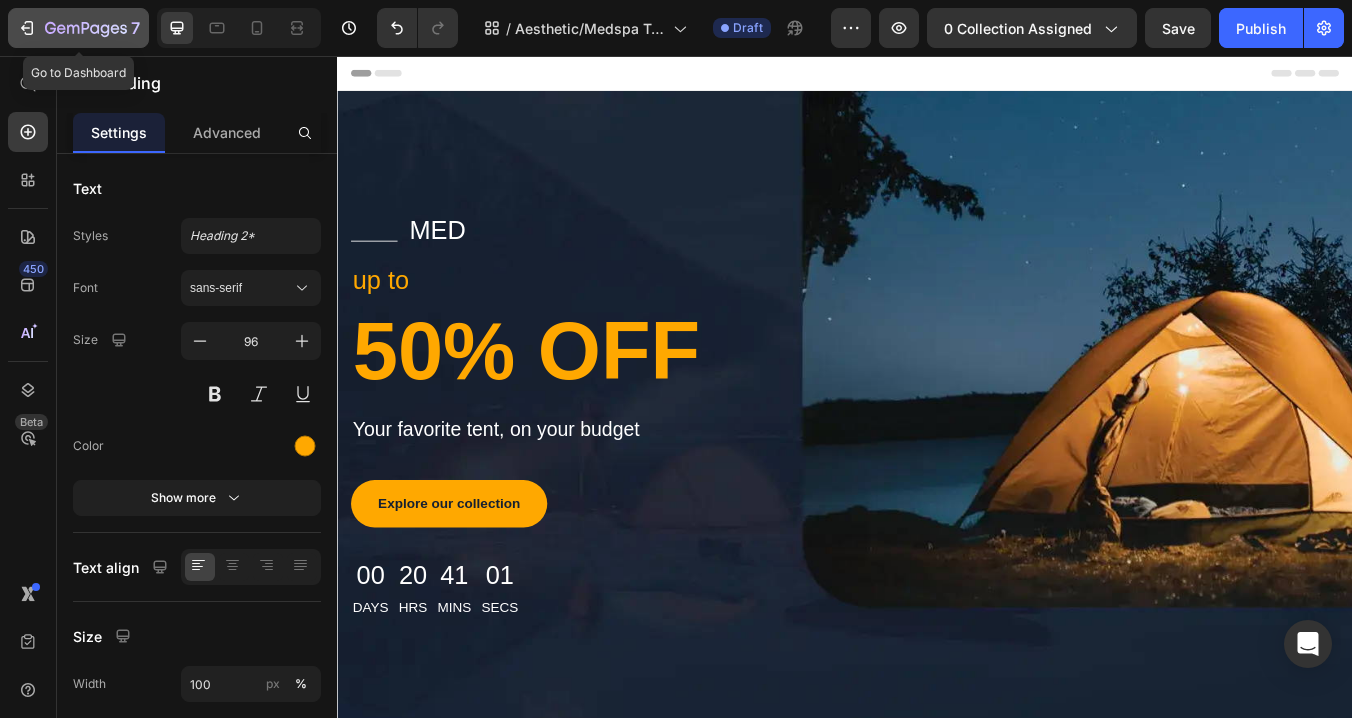 click on "7" at bounding box center [78, 28] 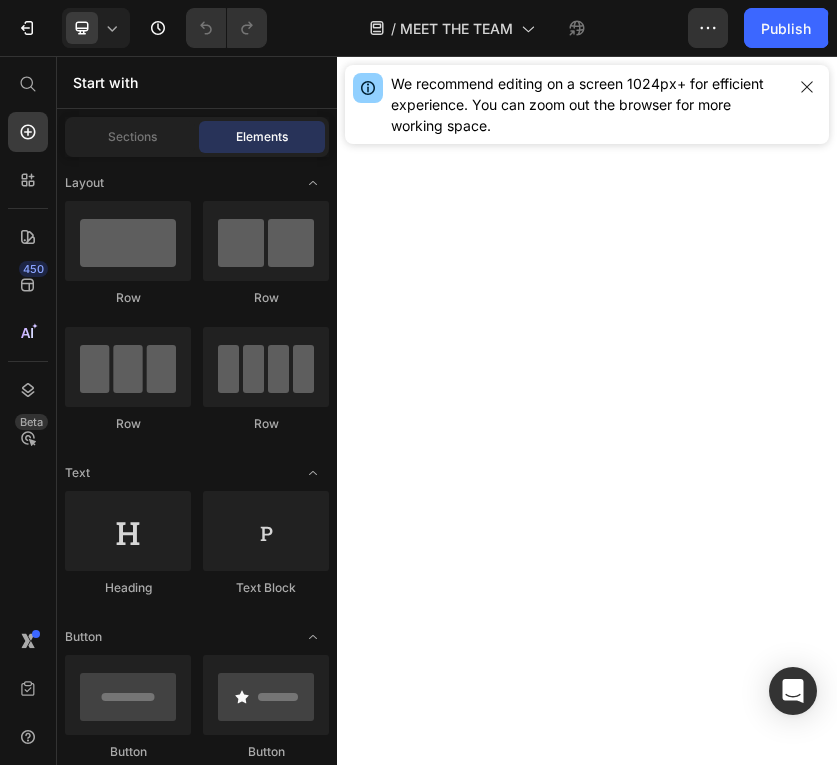scroll, scrollTop: 0, scrollLeft: 0, axis: both 